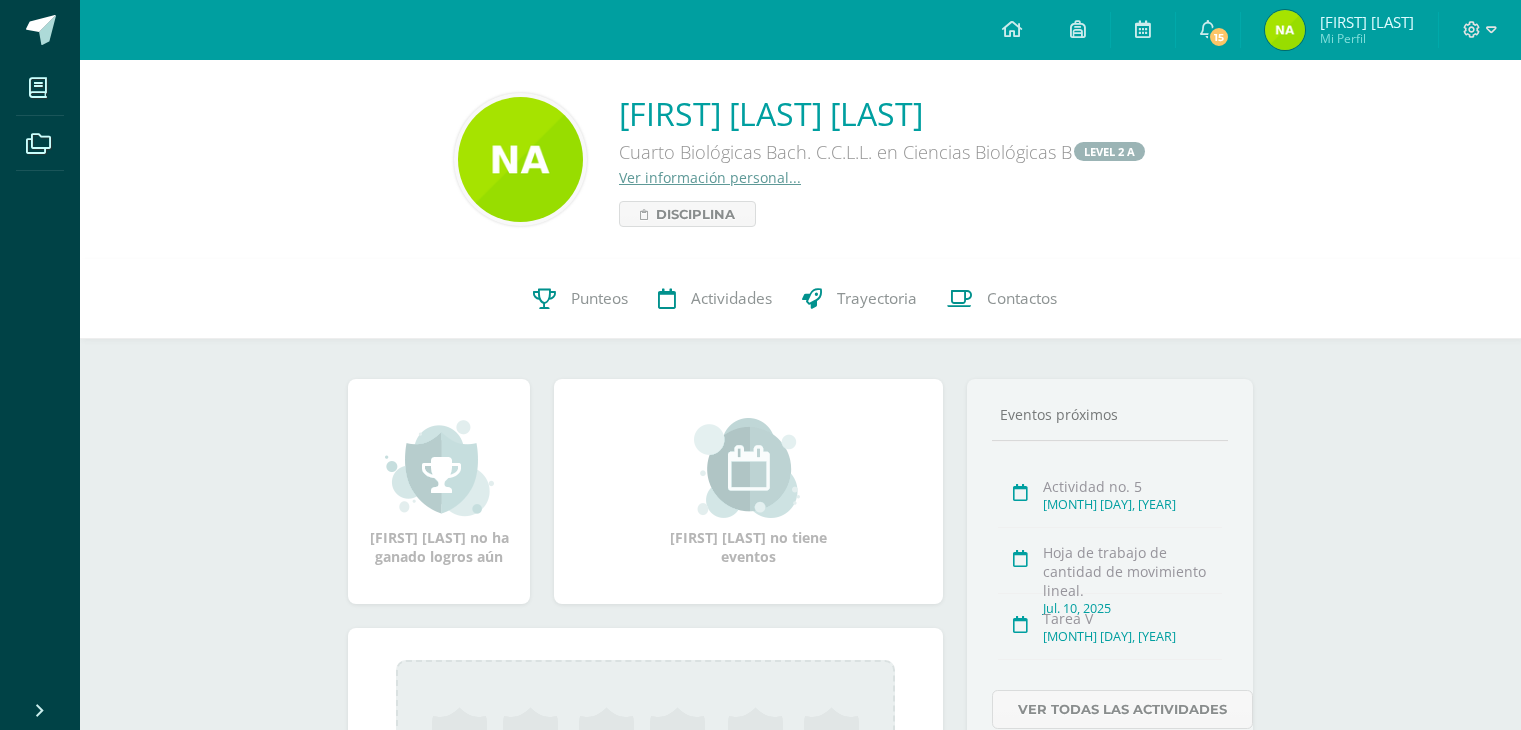 scroll, scrollTop: 0, scrollLeft: 0, axis: both 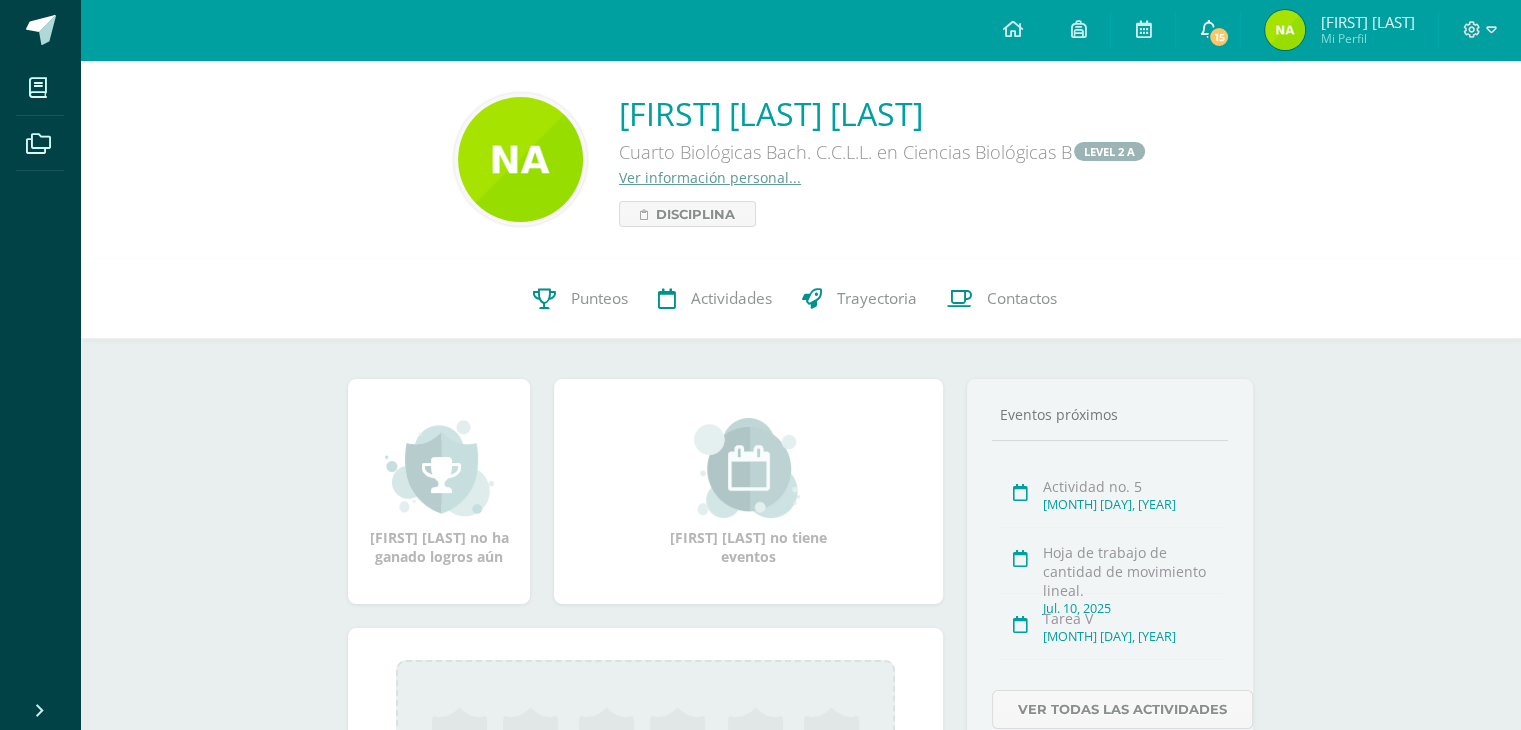 click on "15" at bounding box center [1219, 37] 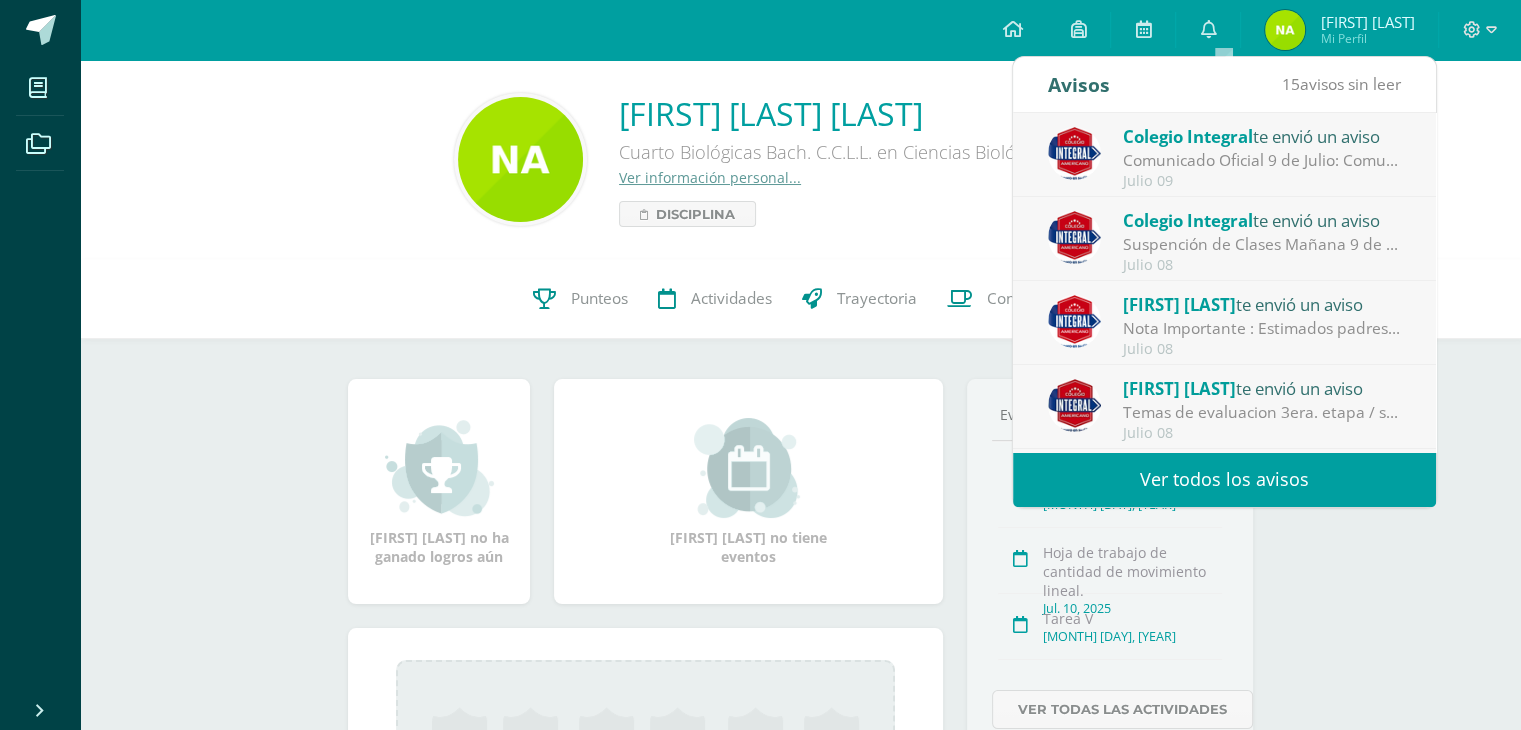 click on "Ver todos los avisos" at bounding box center [1224, 479] 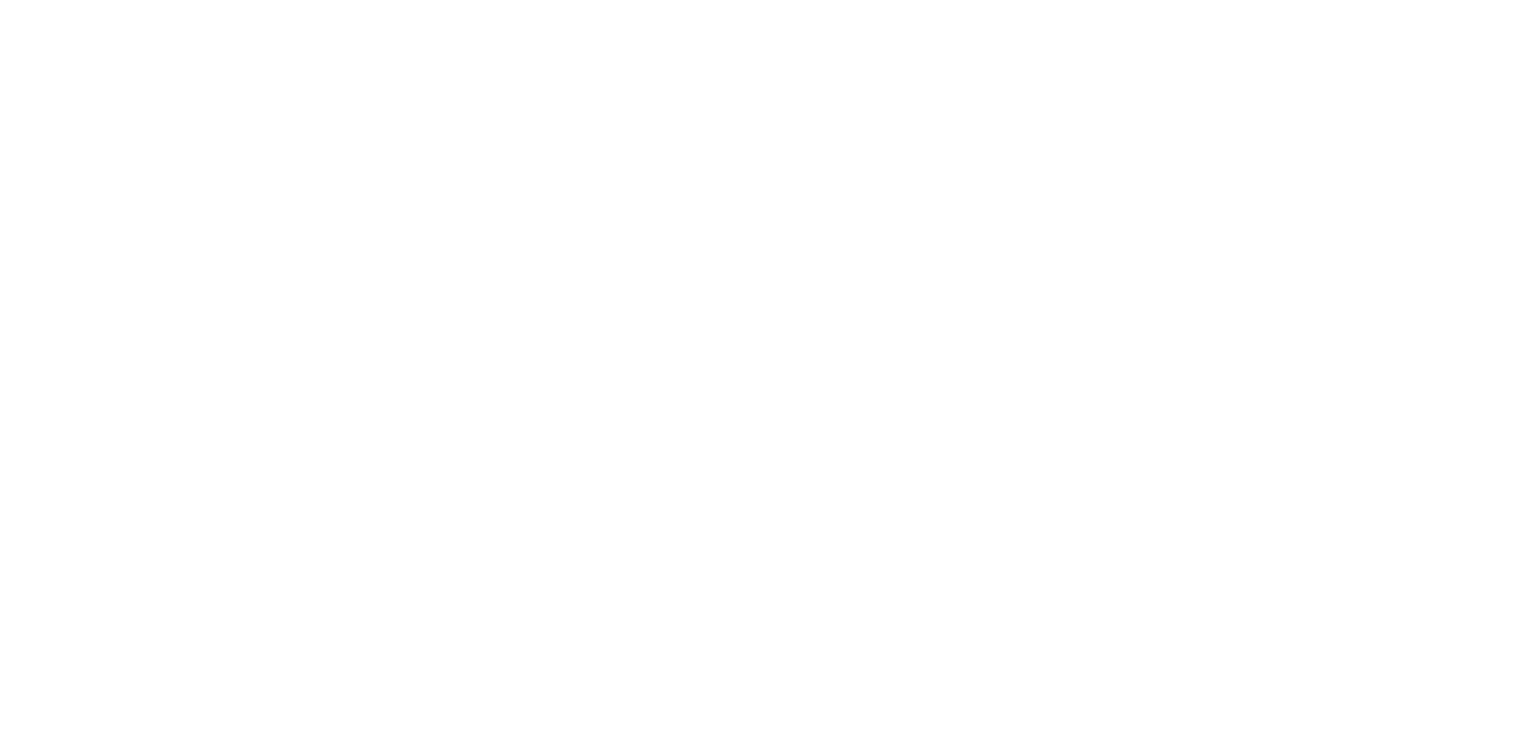 scroll, scrollTop: 0, scrollLeft: 0, axis: both 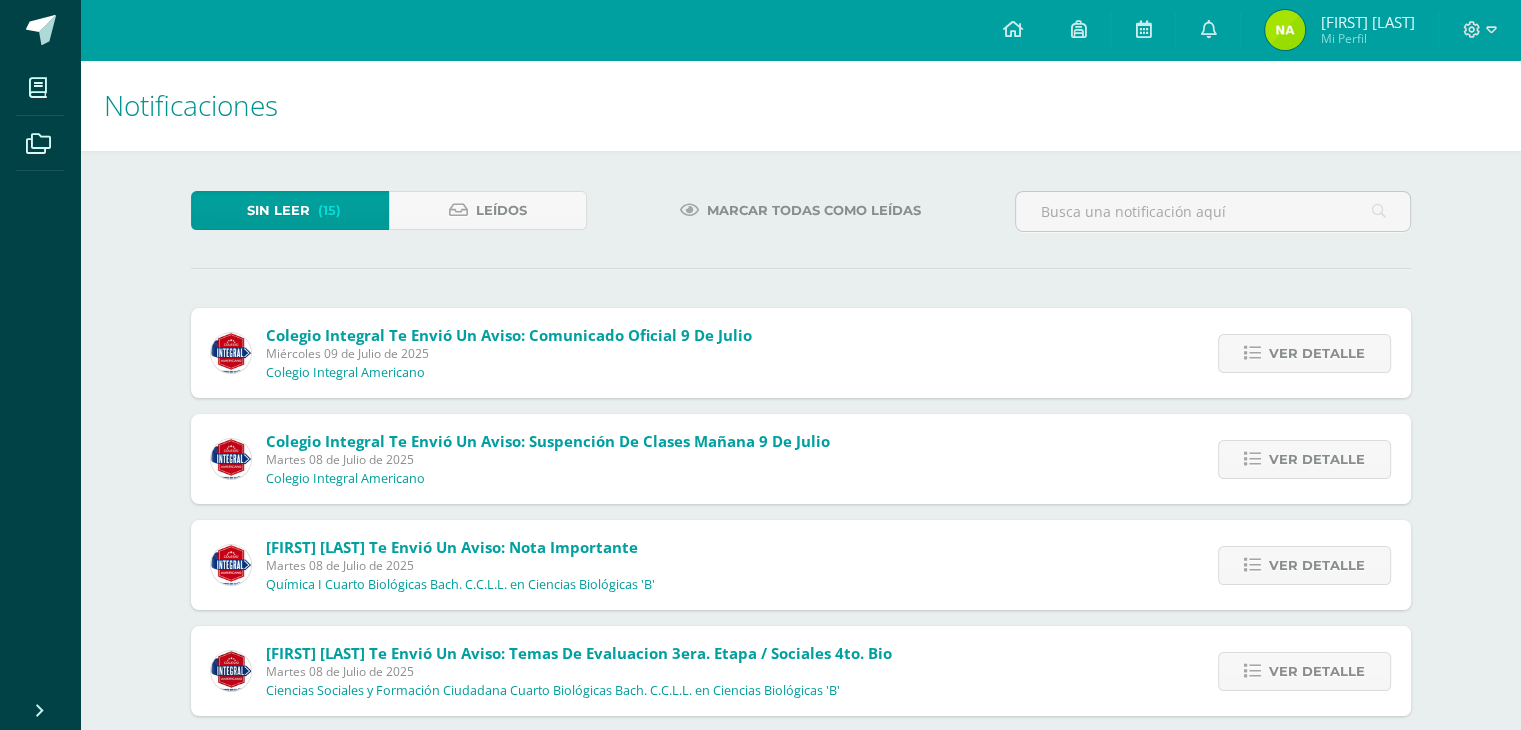 click on "Ver detalle" at bounding box center [1299, 353] 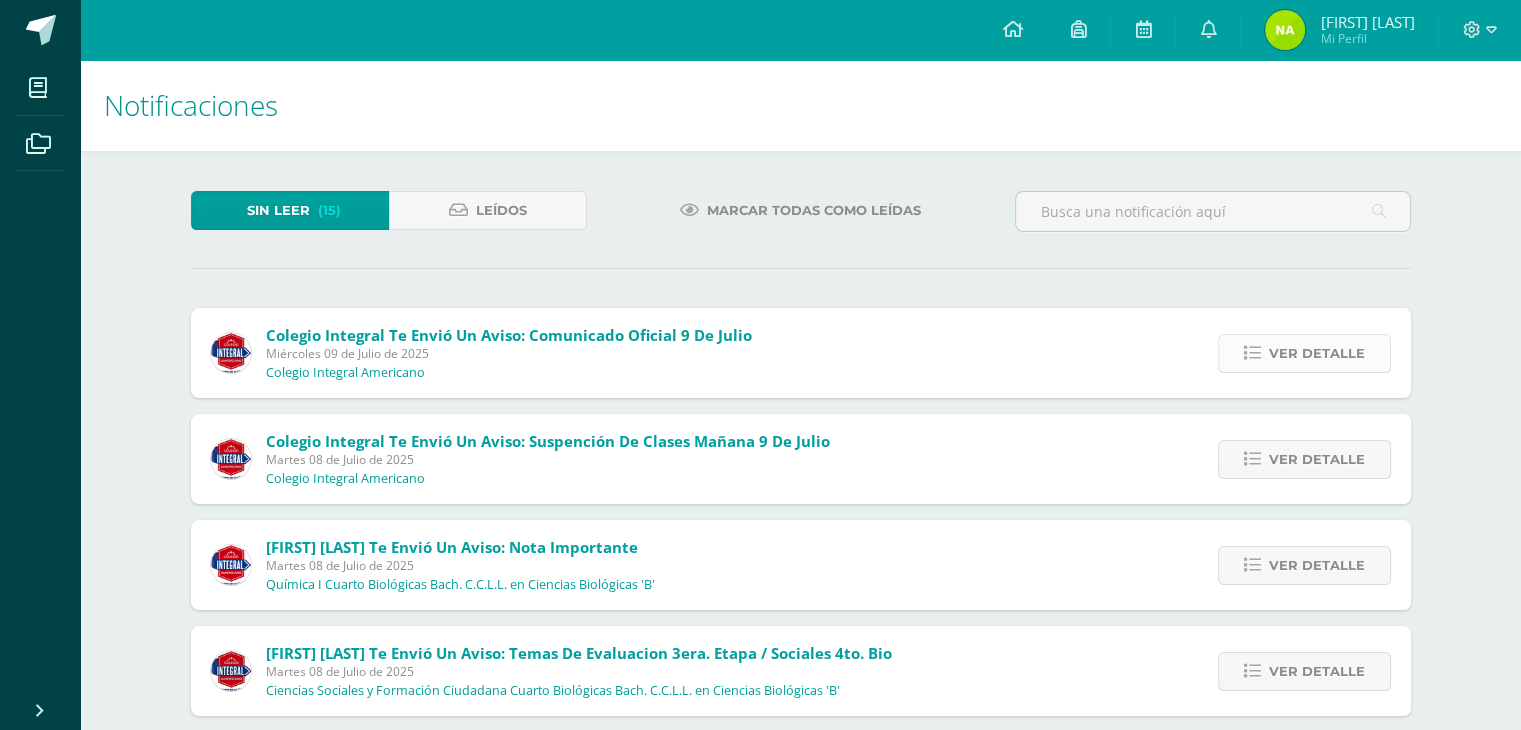 click on "Ver detalle" at bounding box center (1317, 353) 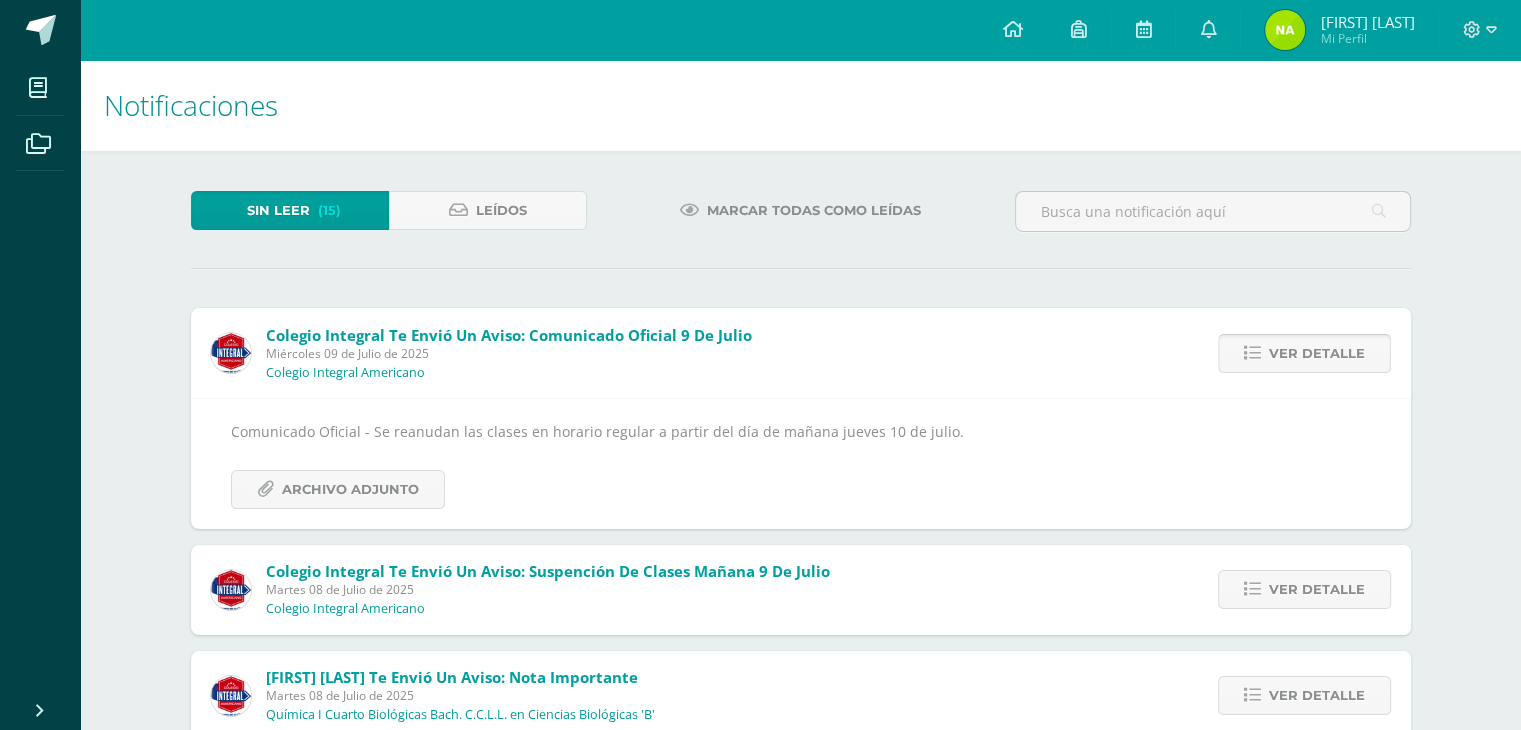 click on "Ver detalle" at bounding box center (1317, 353) 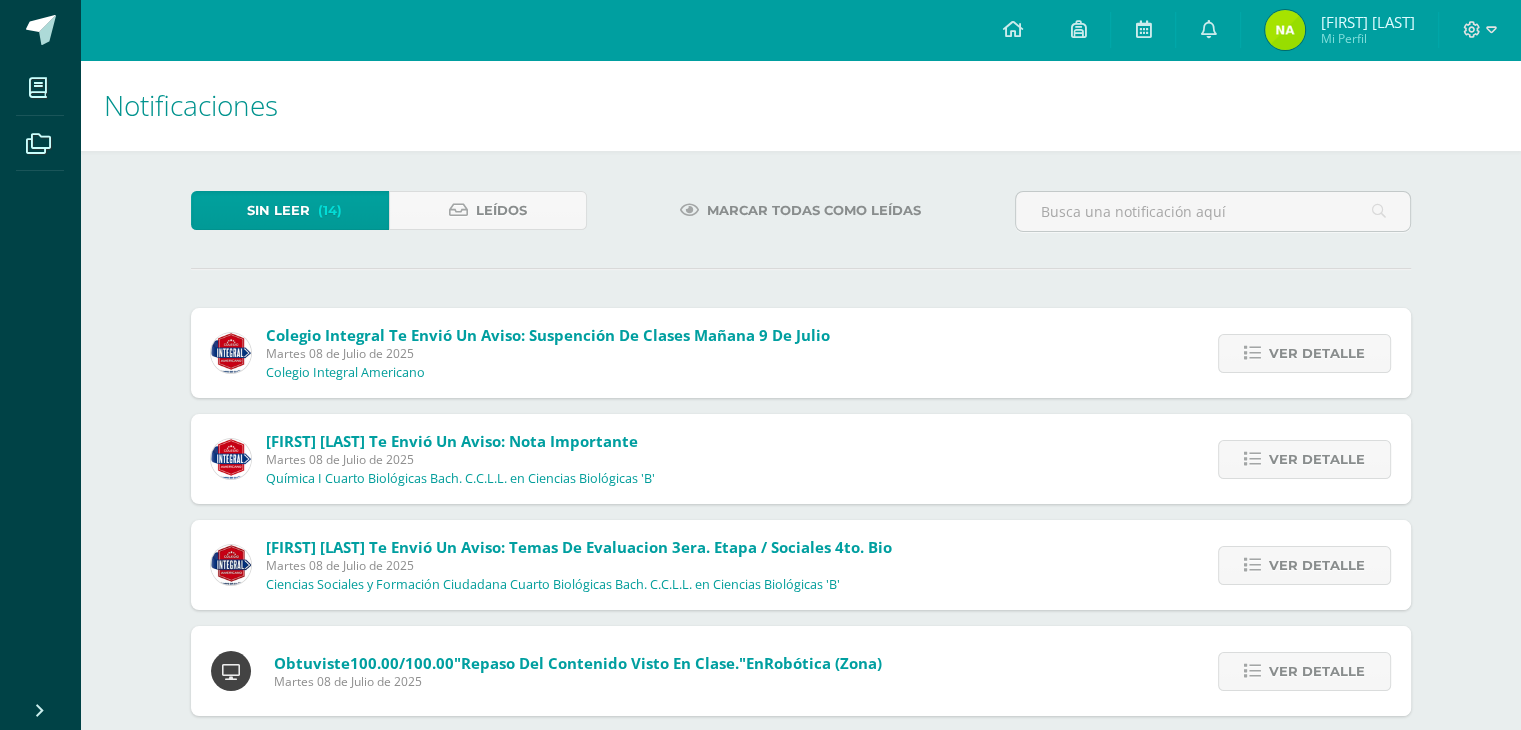 click on "Ver detalle" at bounding box center (1317, 353) 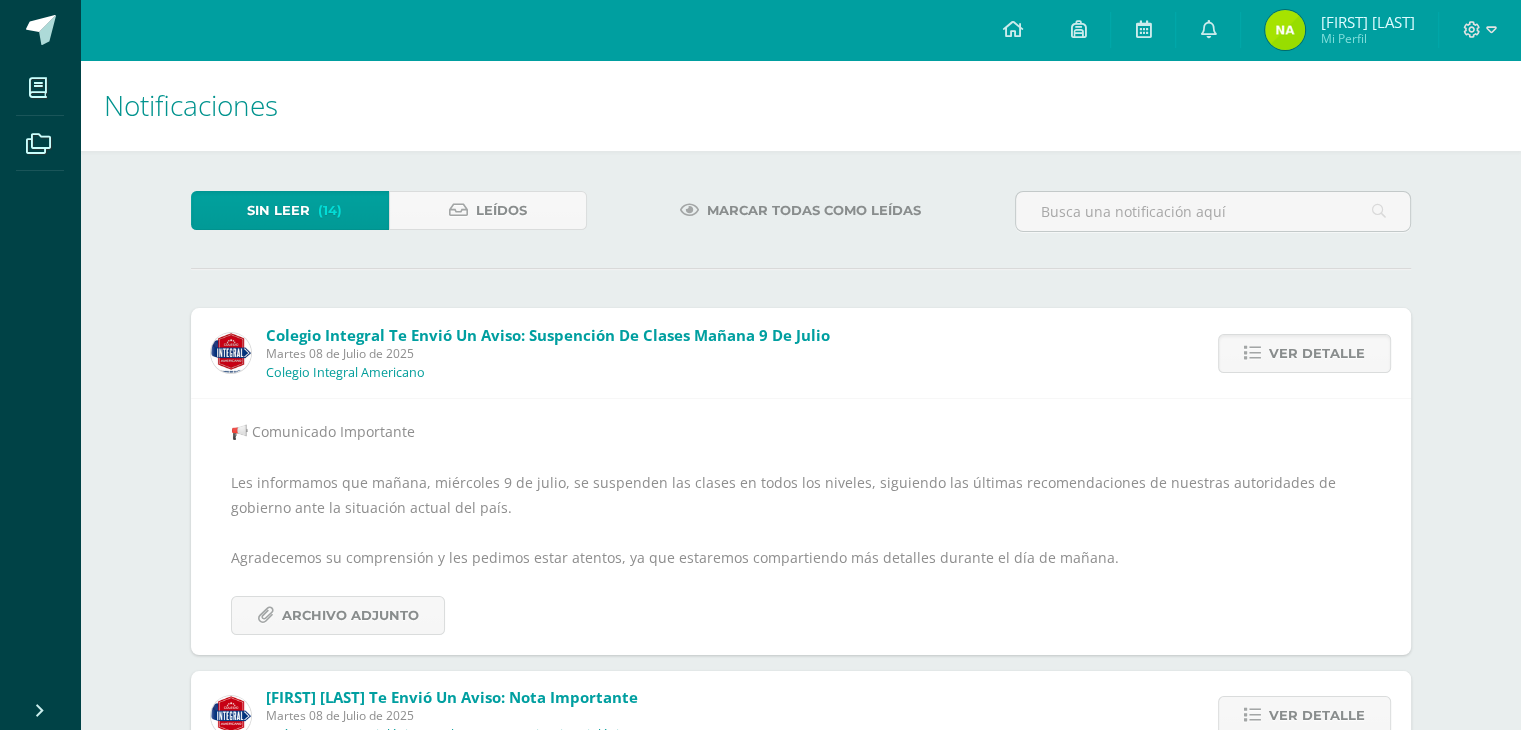 click on "Ver detalle" at bounding box center (1317, 353) 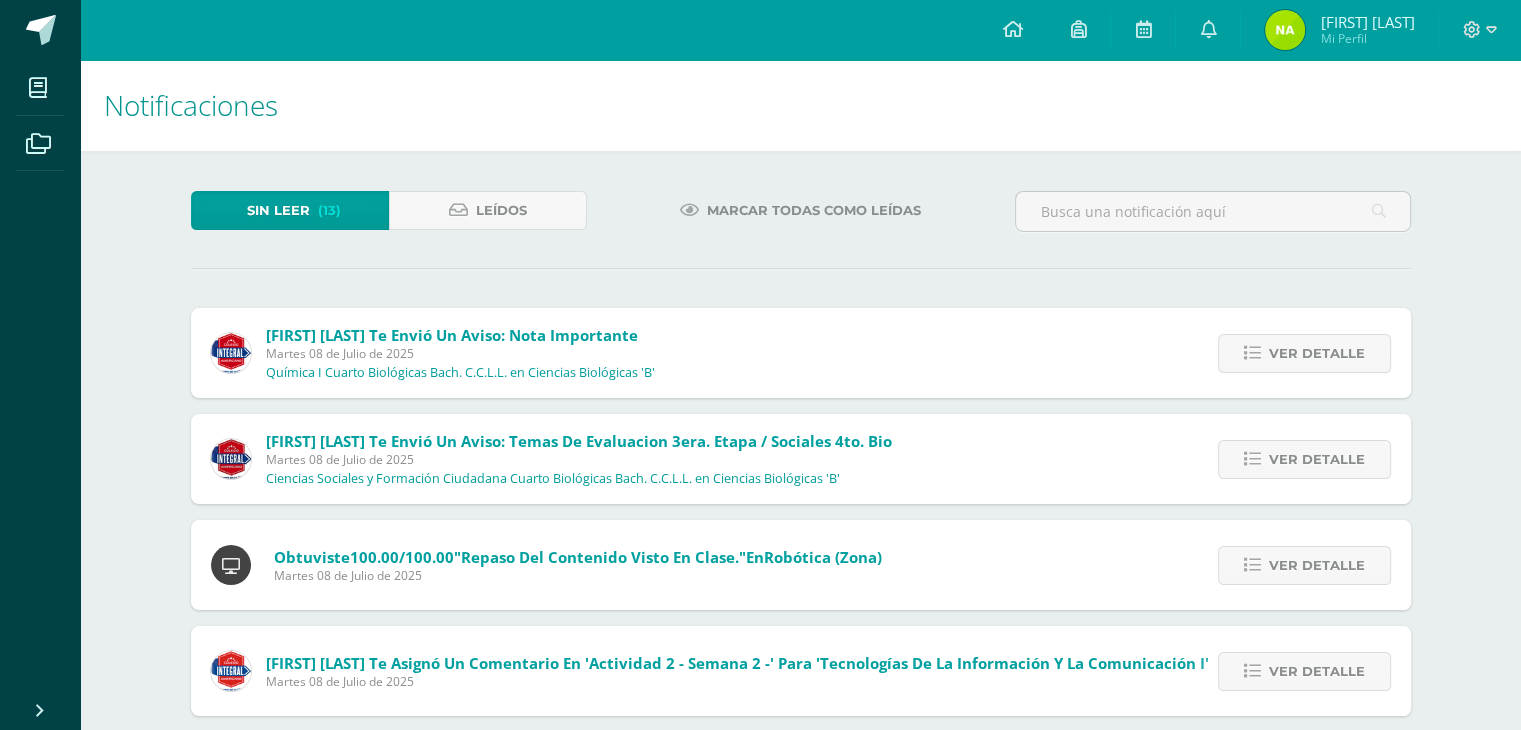 click on "Ver detalle" at bounding box center (1317, 353) 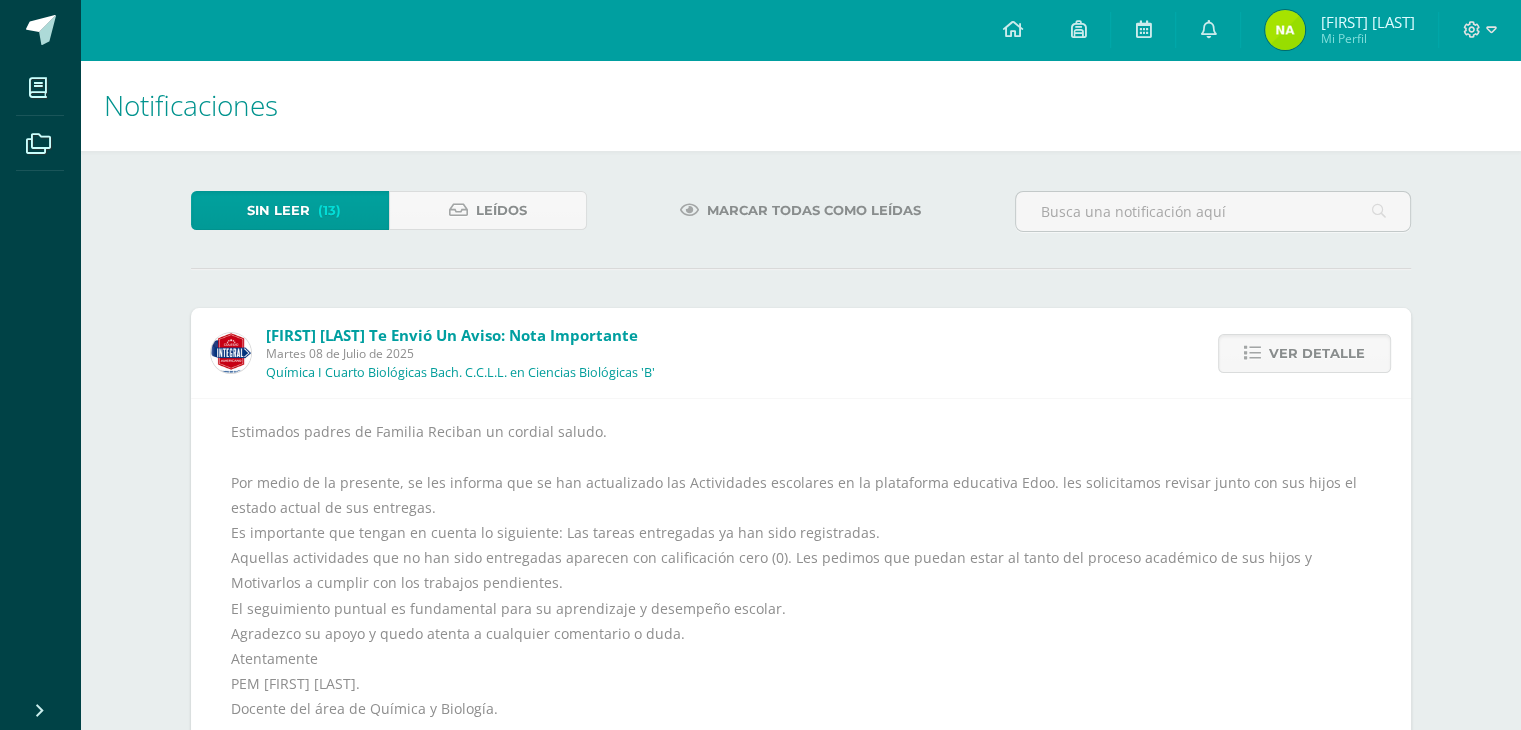 scroll, scrollTop: 100, scrollLeft: 0, axis: vertical 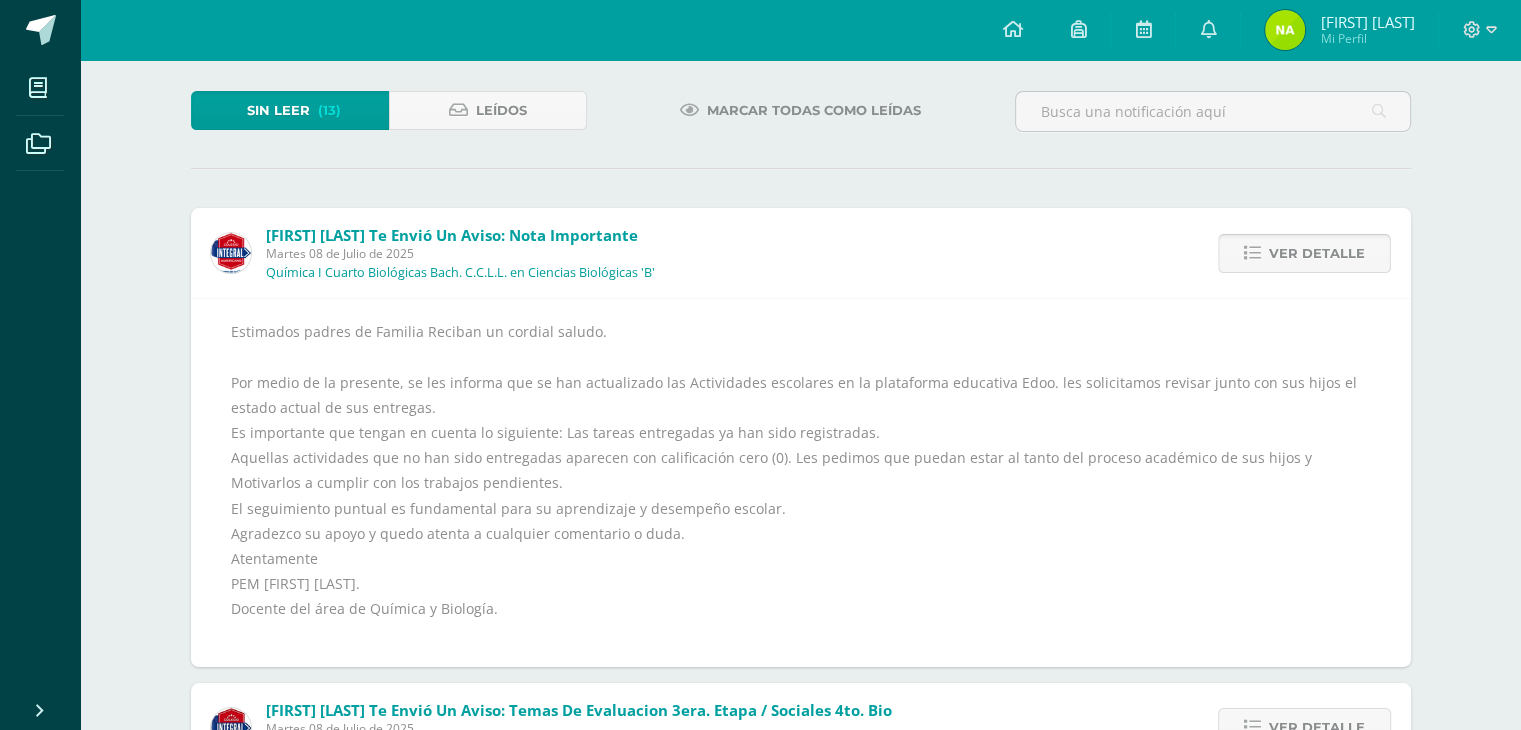 click on "Ver detalle" at bounding box center (1317, 253) 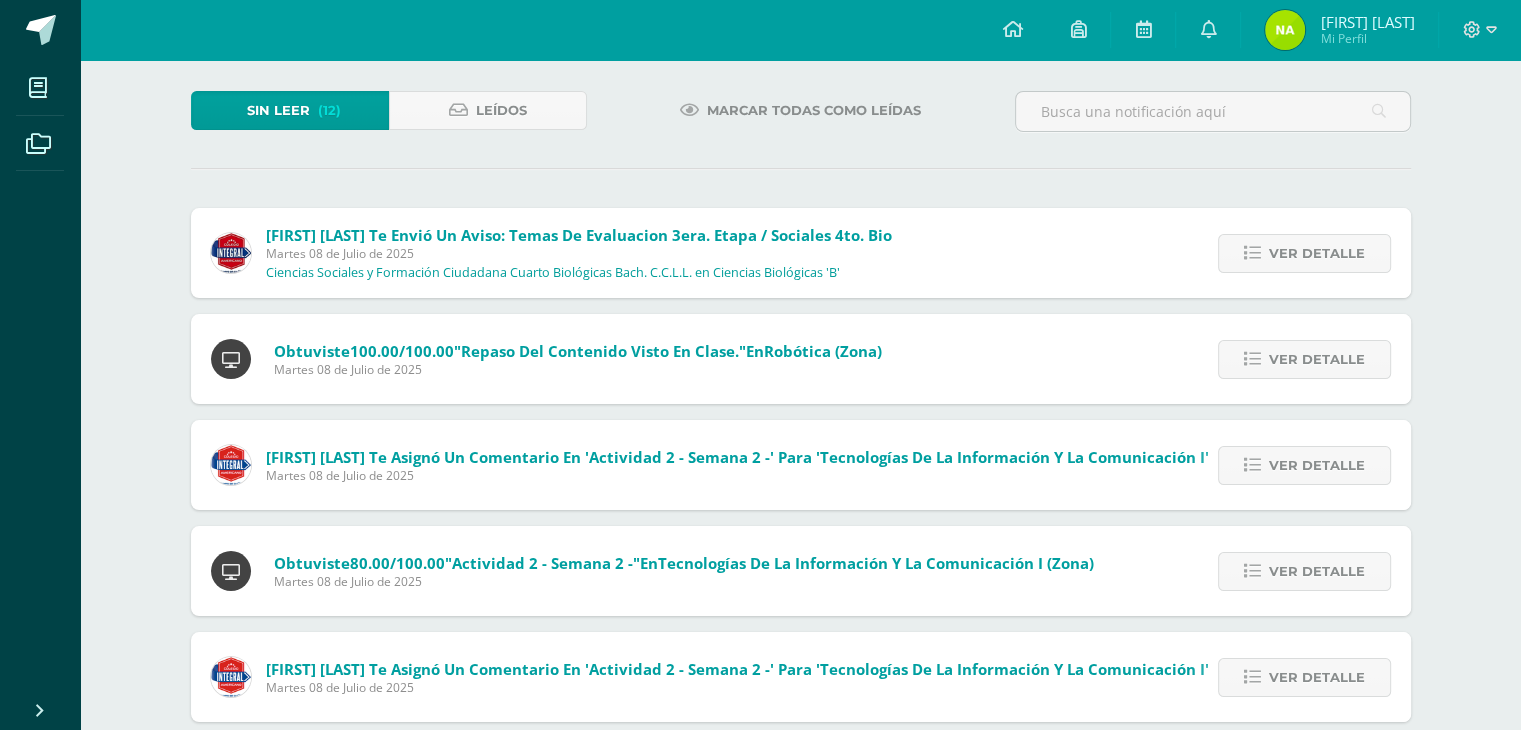 click on "Ver detalle" at bounding box center [1317, 253] 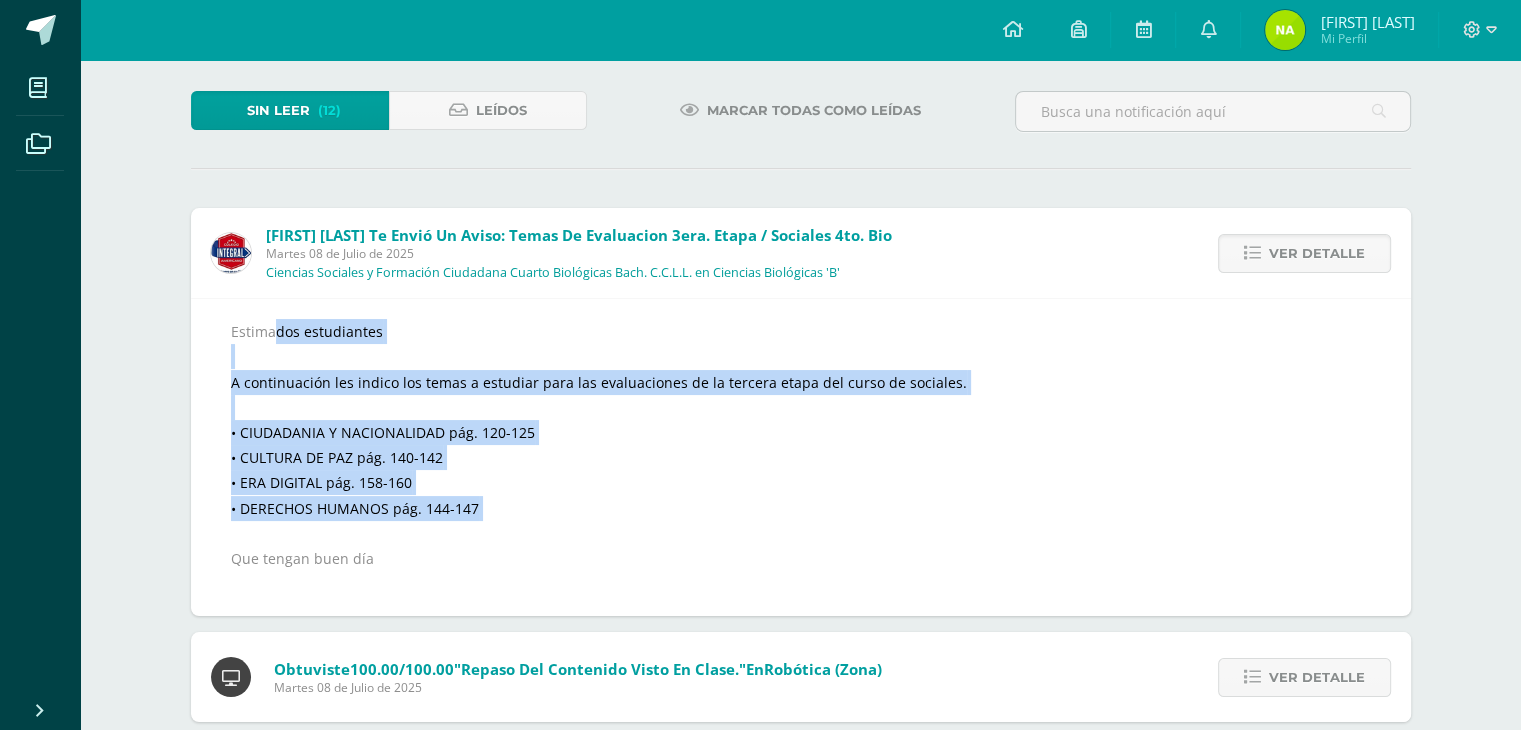 drag, startPoint x: 236, startPoint y: 325, endPoint x: 494, endPoint y: 521, distance: 324.00616 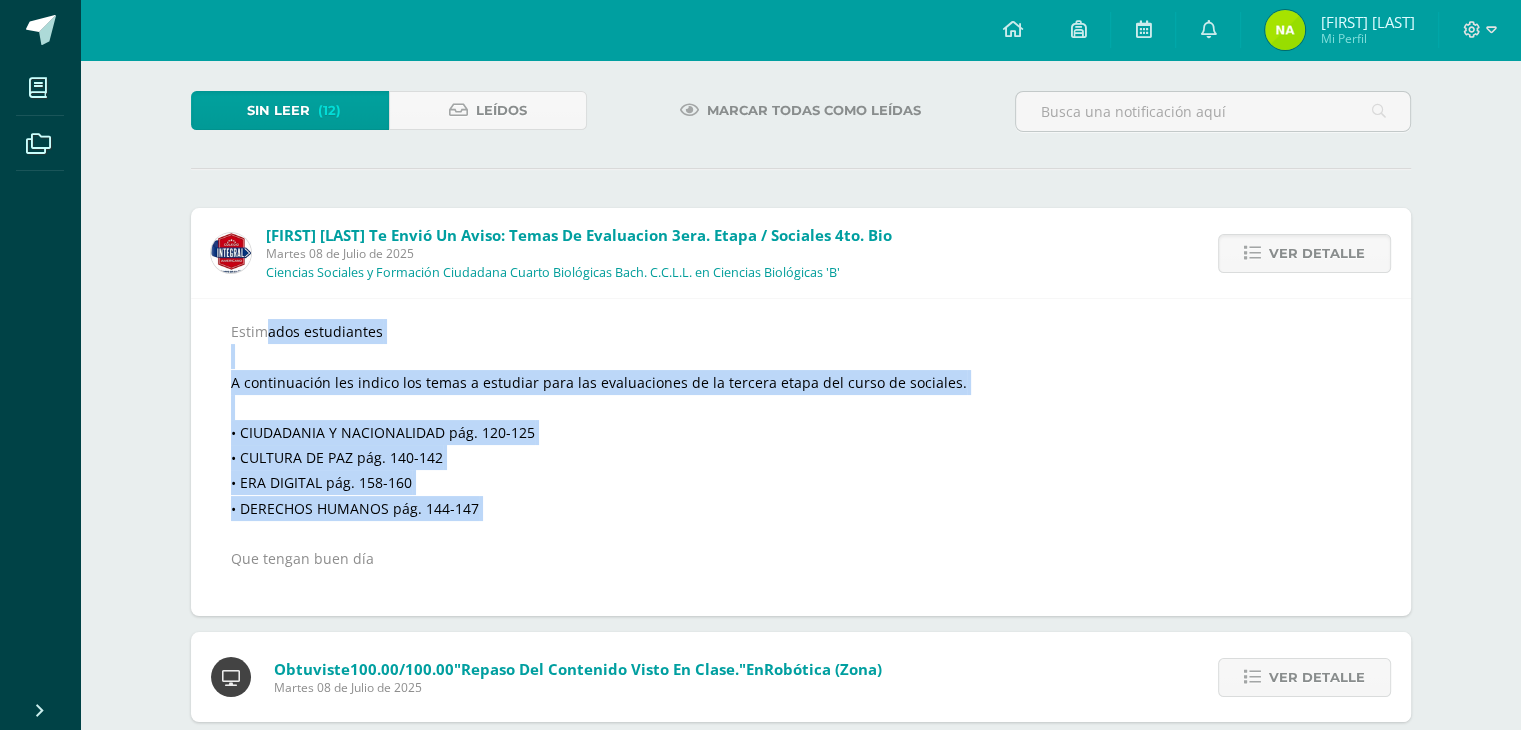 drag, startPoint x: 232, startPoint y: 336, endPoint x: 503, endPoint y: 528, distance: 332.12198 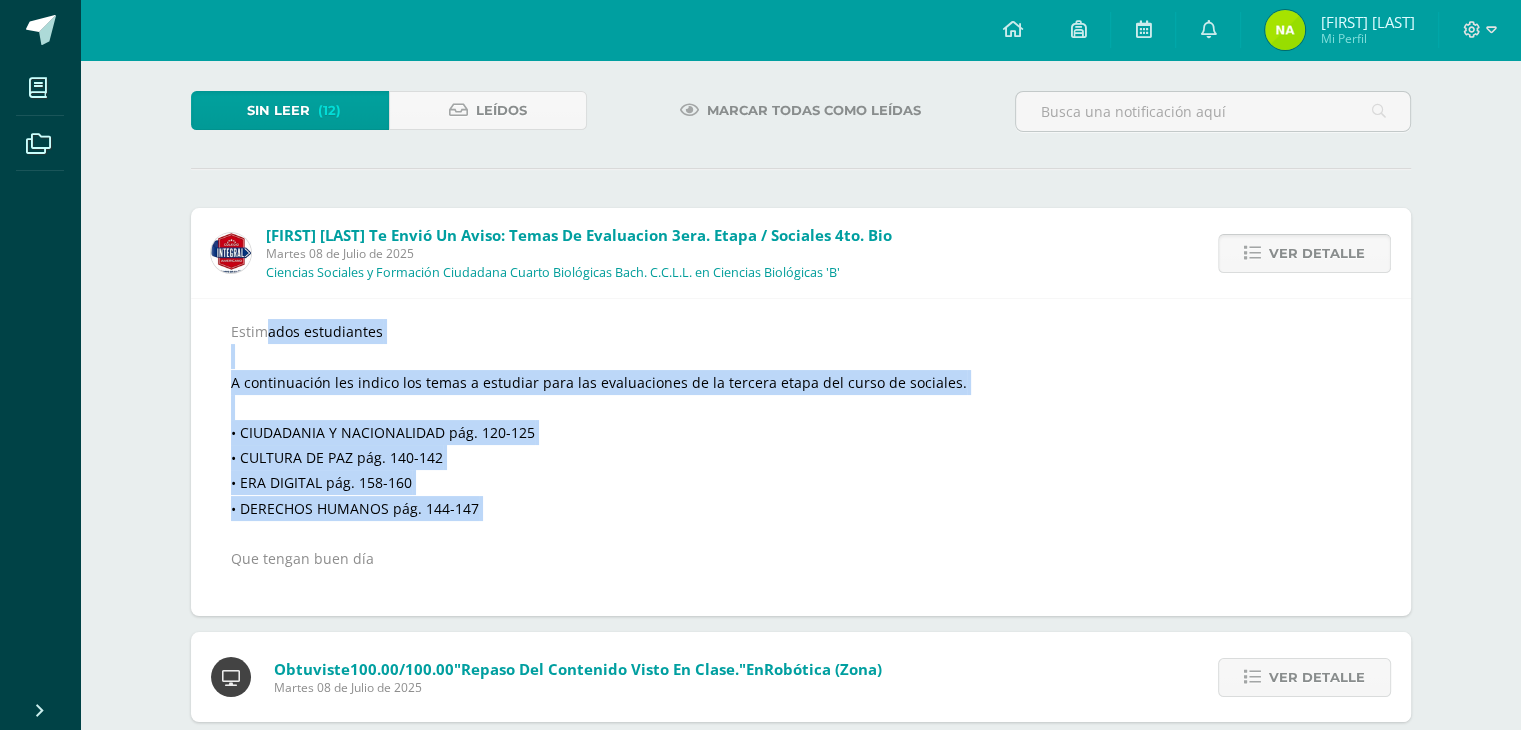 click on "Ver detalle" at bounding box center (1317, 253) 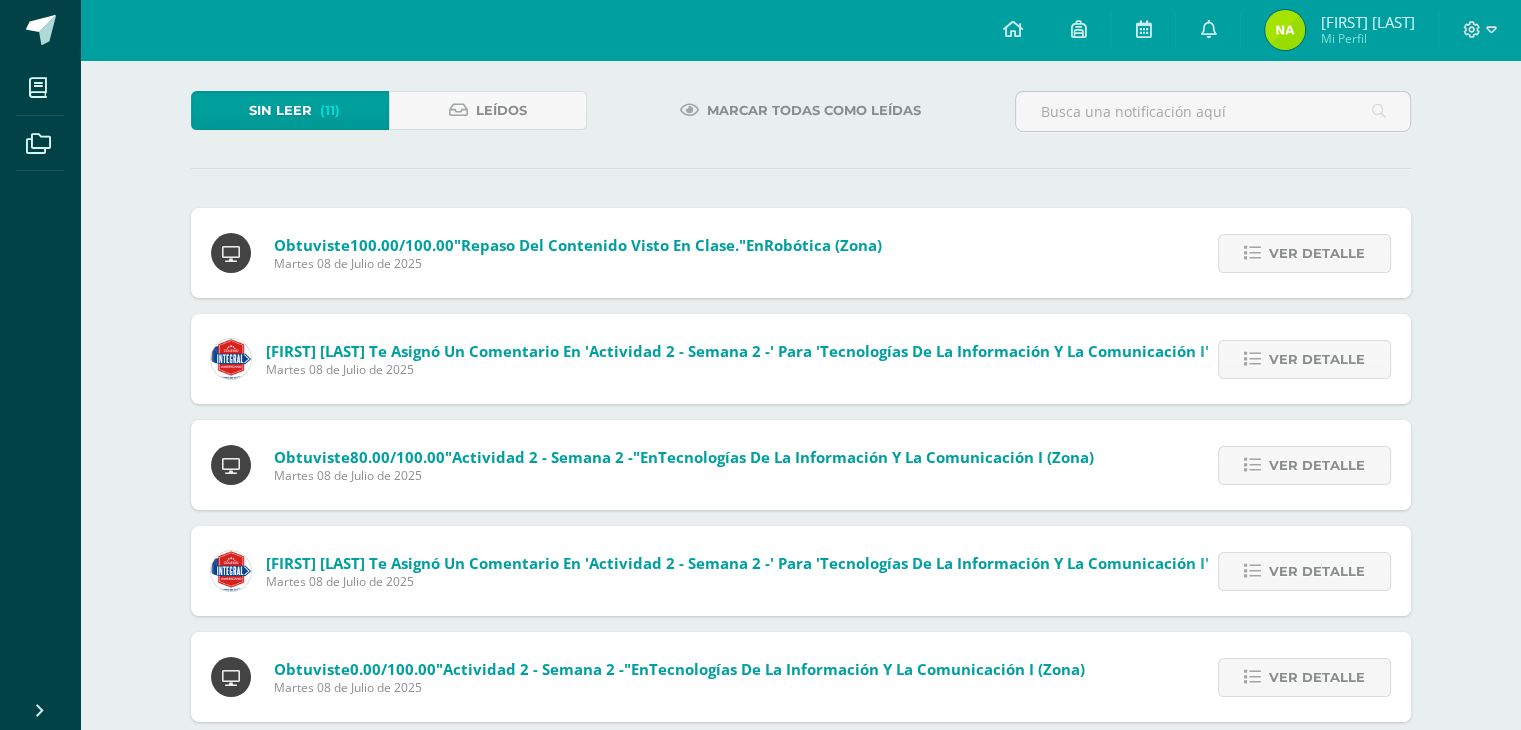 click on "Ver detalle" at bounding box center [1317, 253] 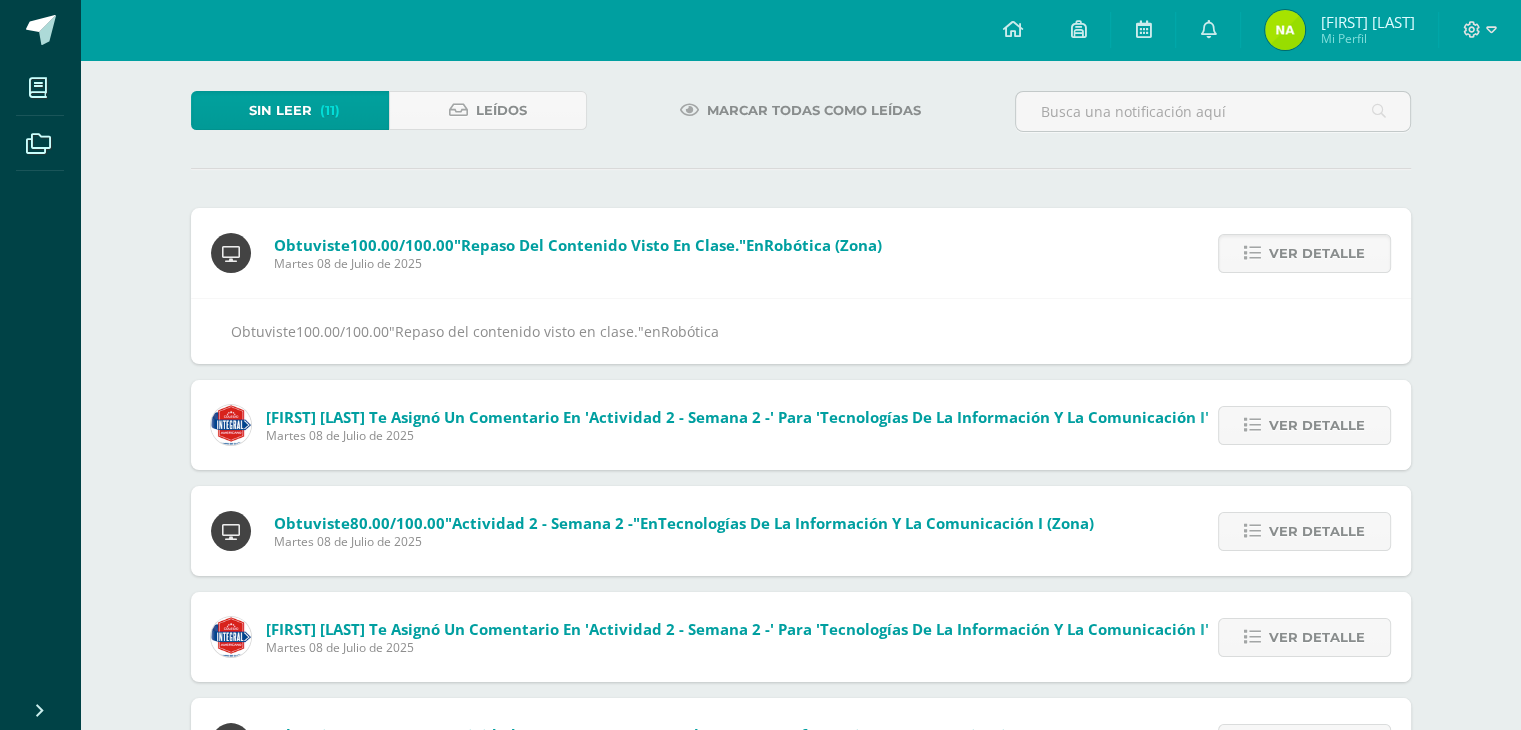 click on "Ver detalle" at bounding box center (1317, 253) 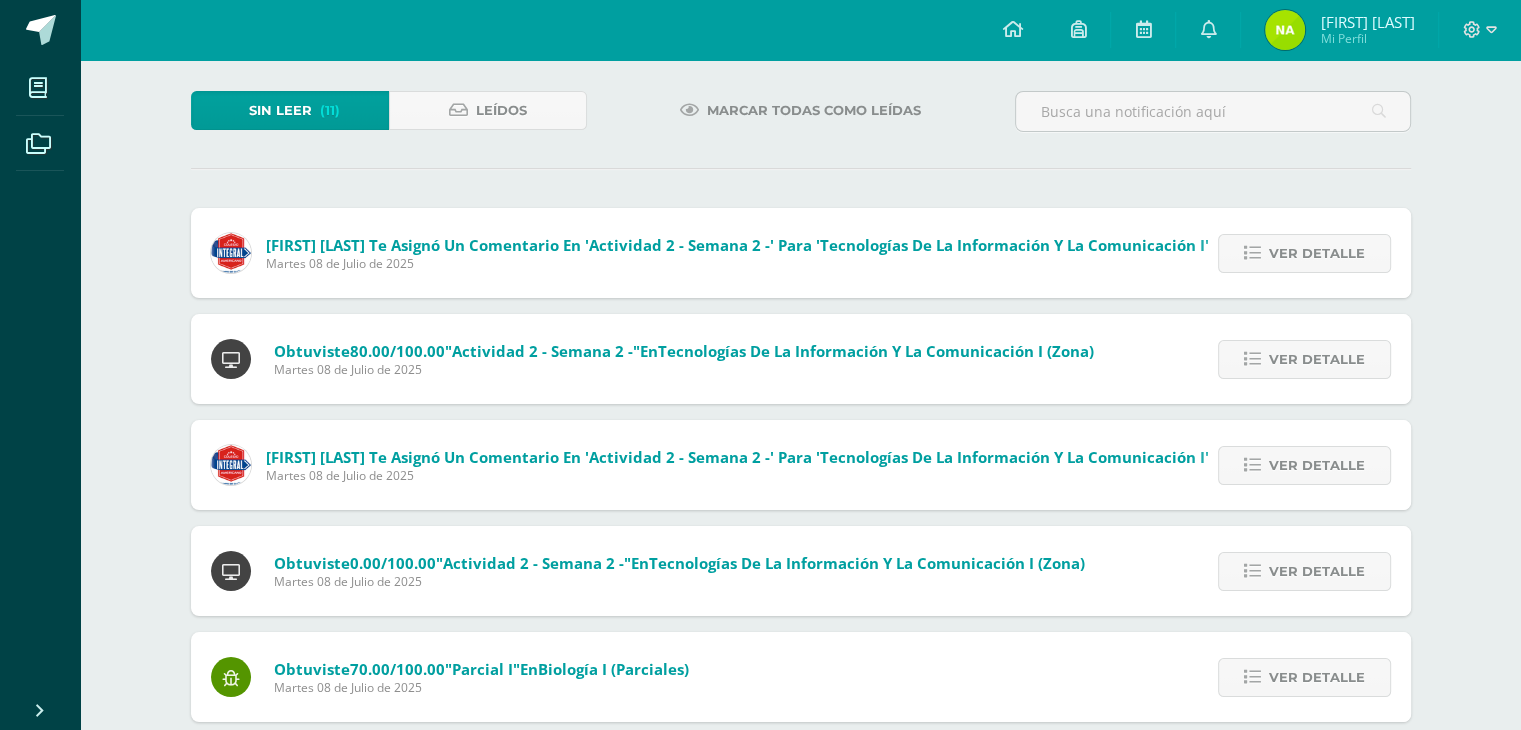 click on "Ver detalle" at bounding box center (0, 0) 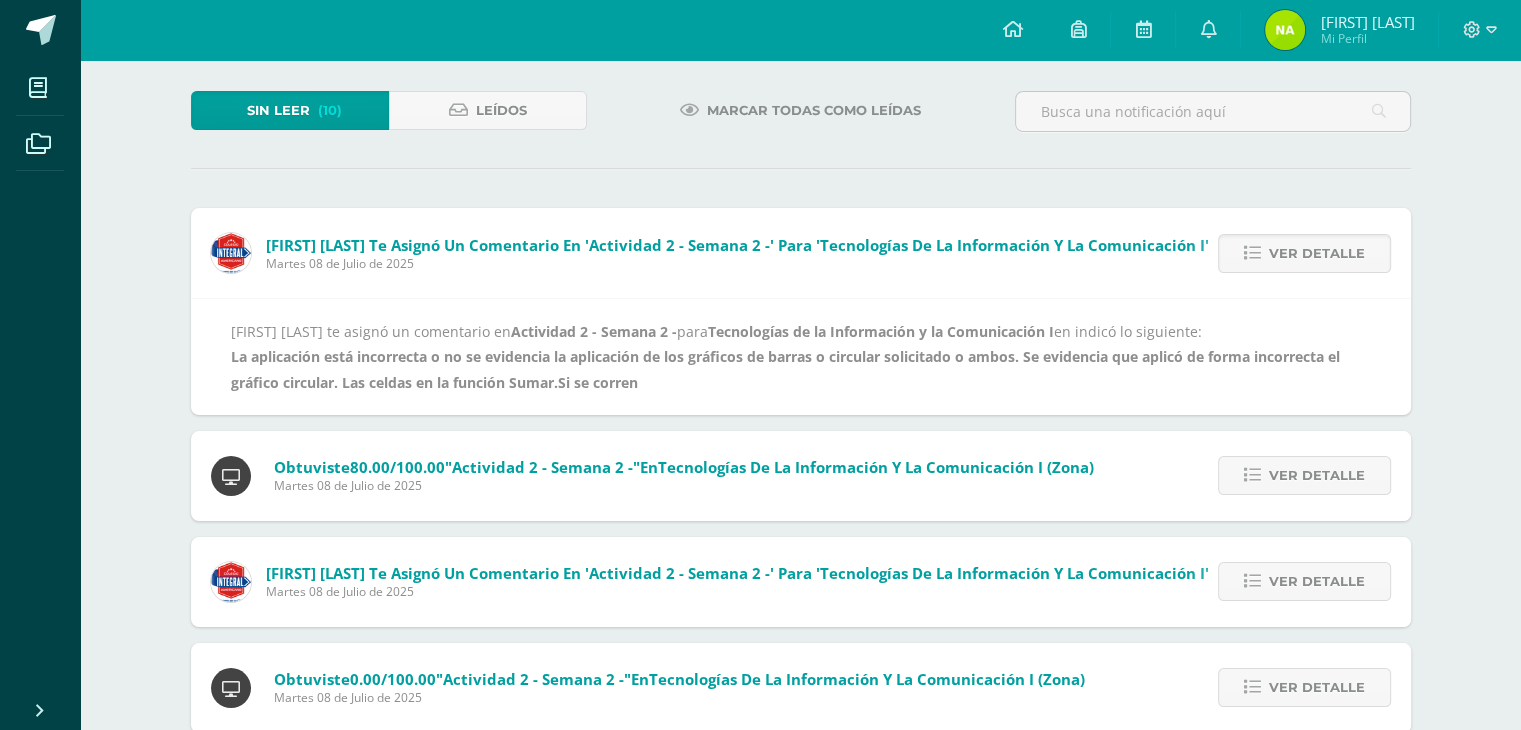 click on "Ver detalle" at bounding box center [1317, 253] 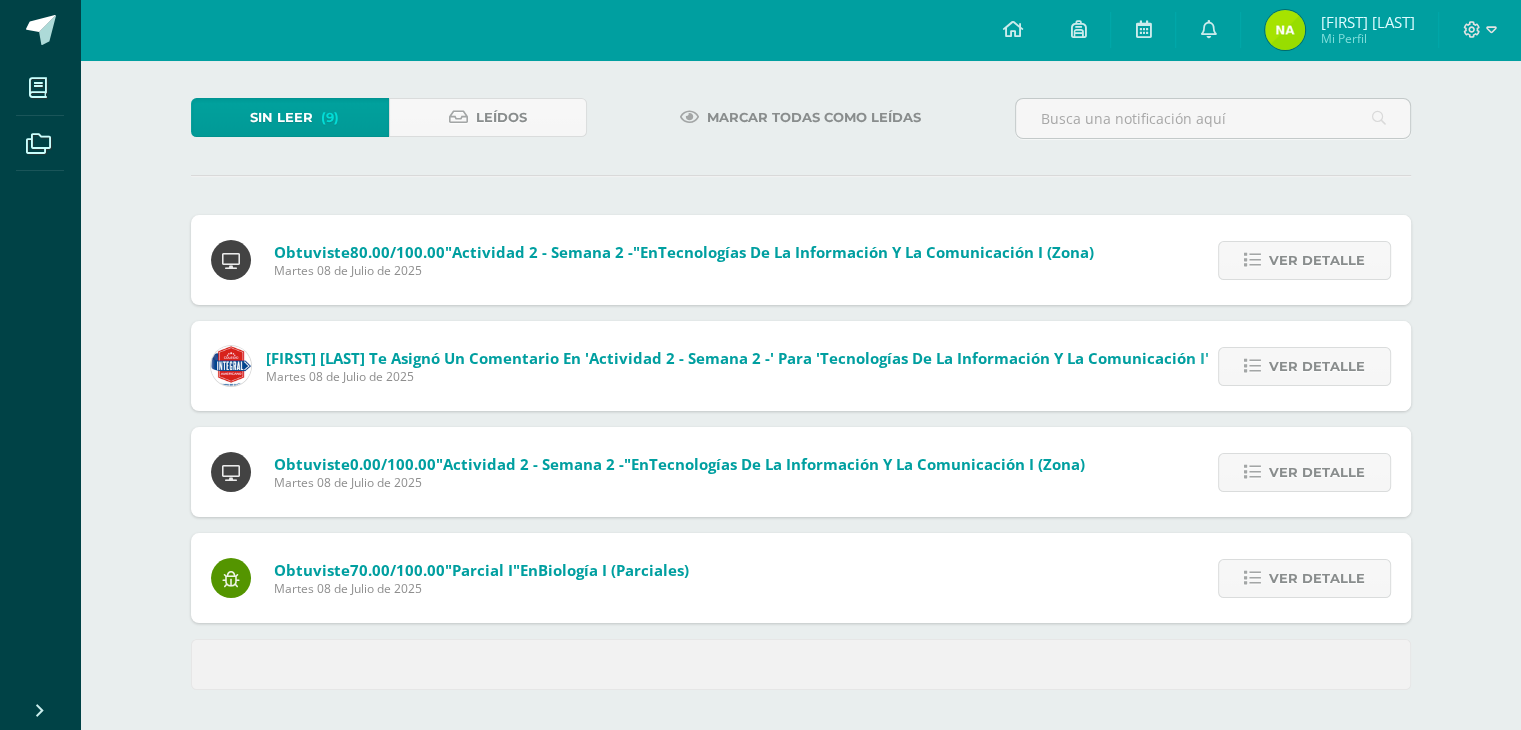 click on "Ver detalle" at bounding box center [1317, 260] 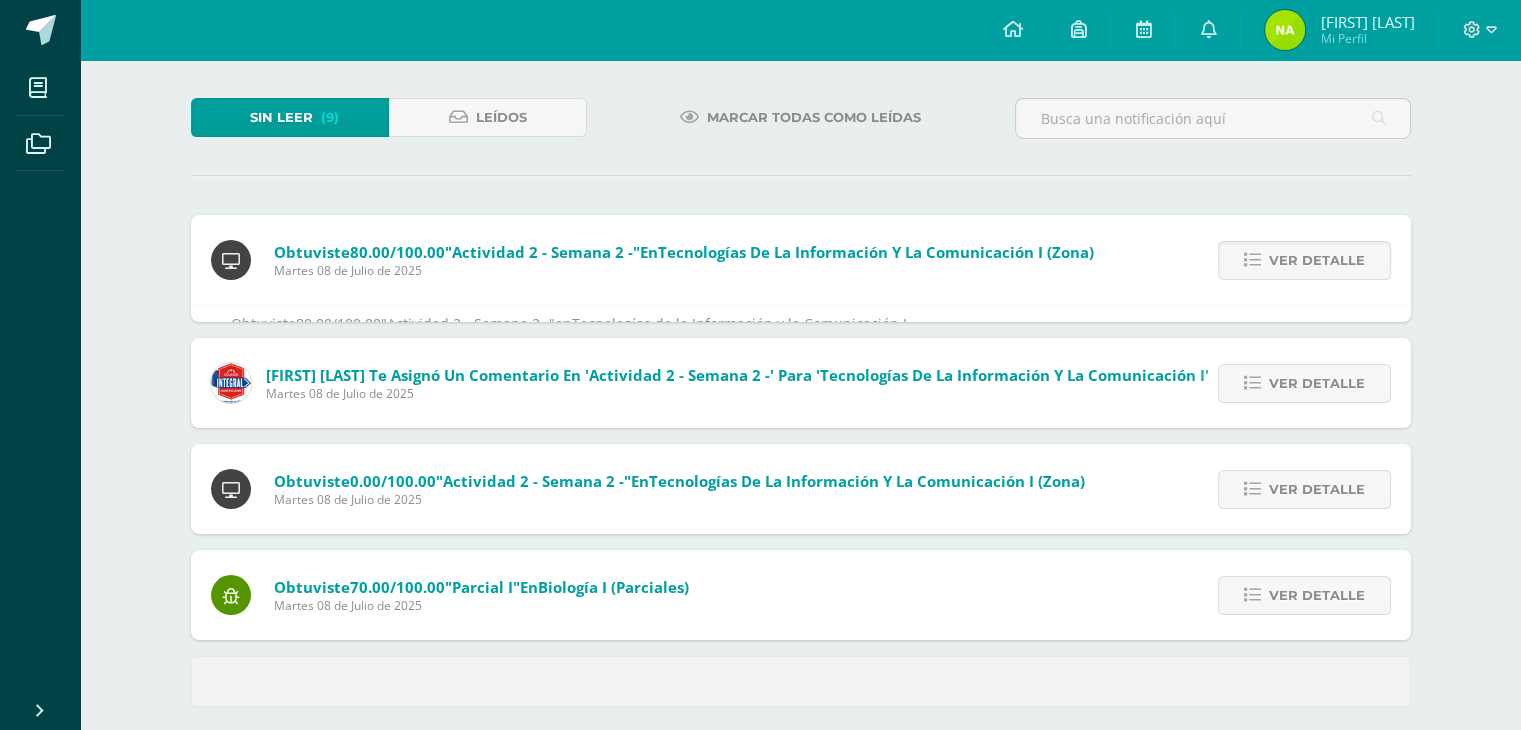scroll, scrollTop: 100, scrollLeft: 0, axis: vertical 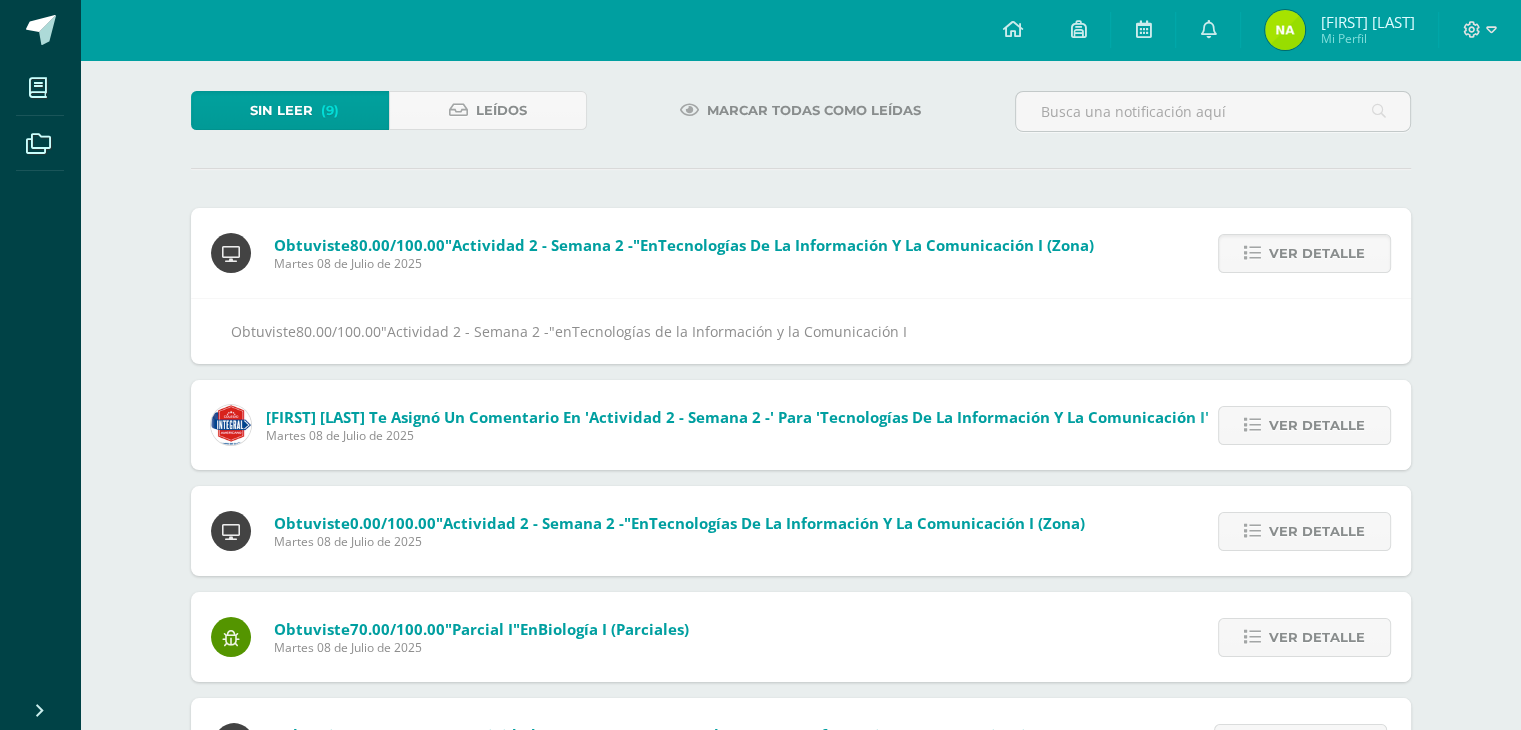 click on "Ver detalle" at bounding box center (1317, 253) 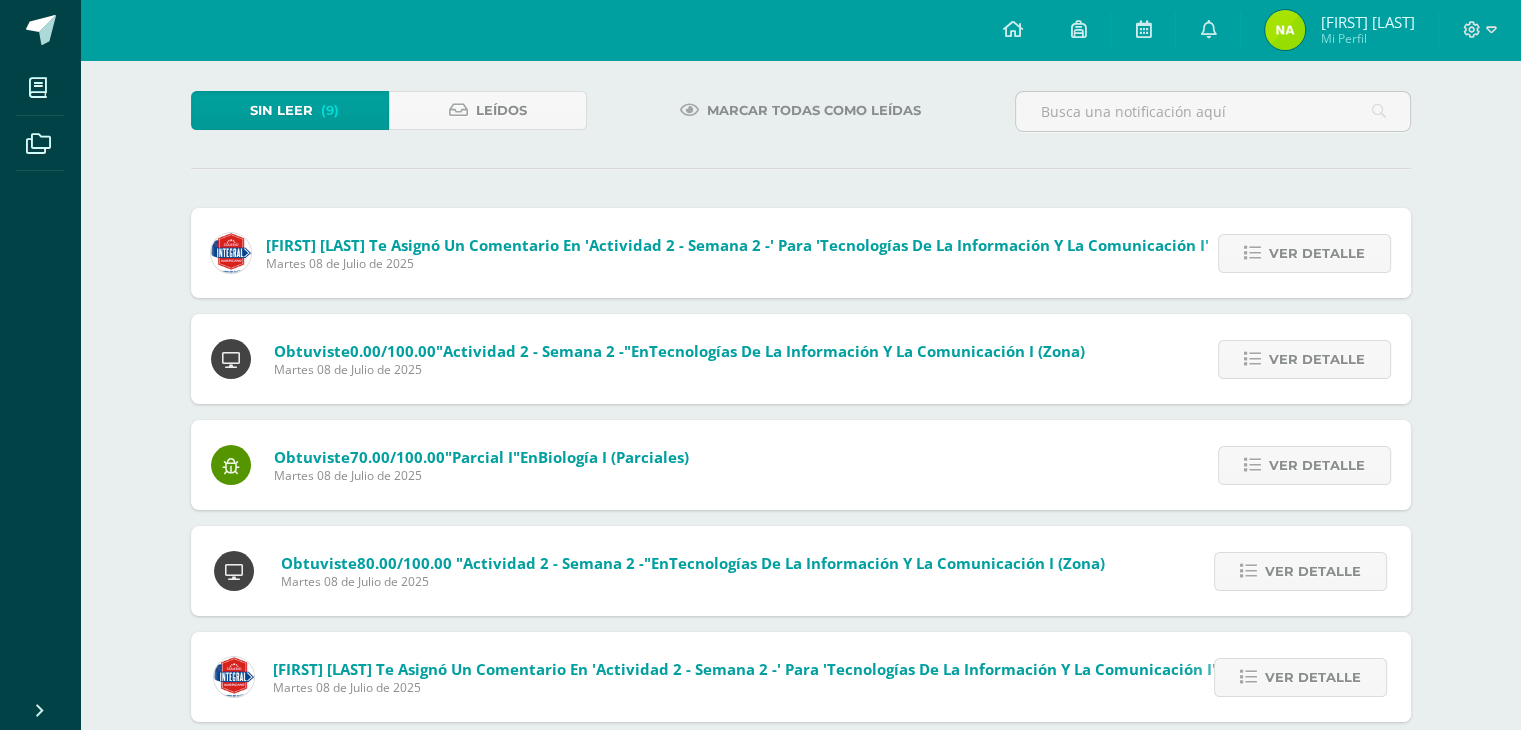 click on "Ver detalle" at bounding box center (0, 0) 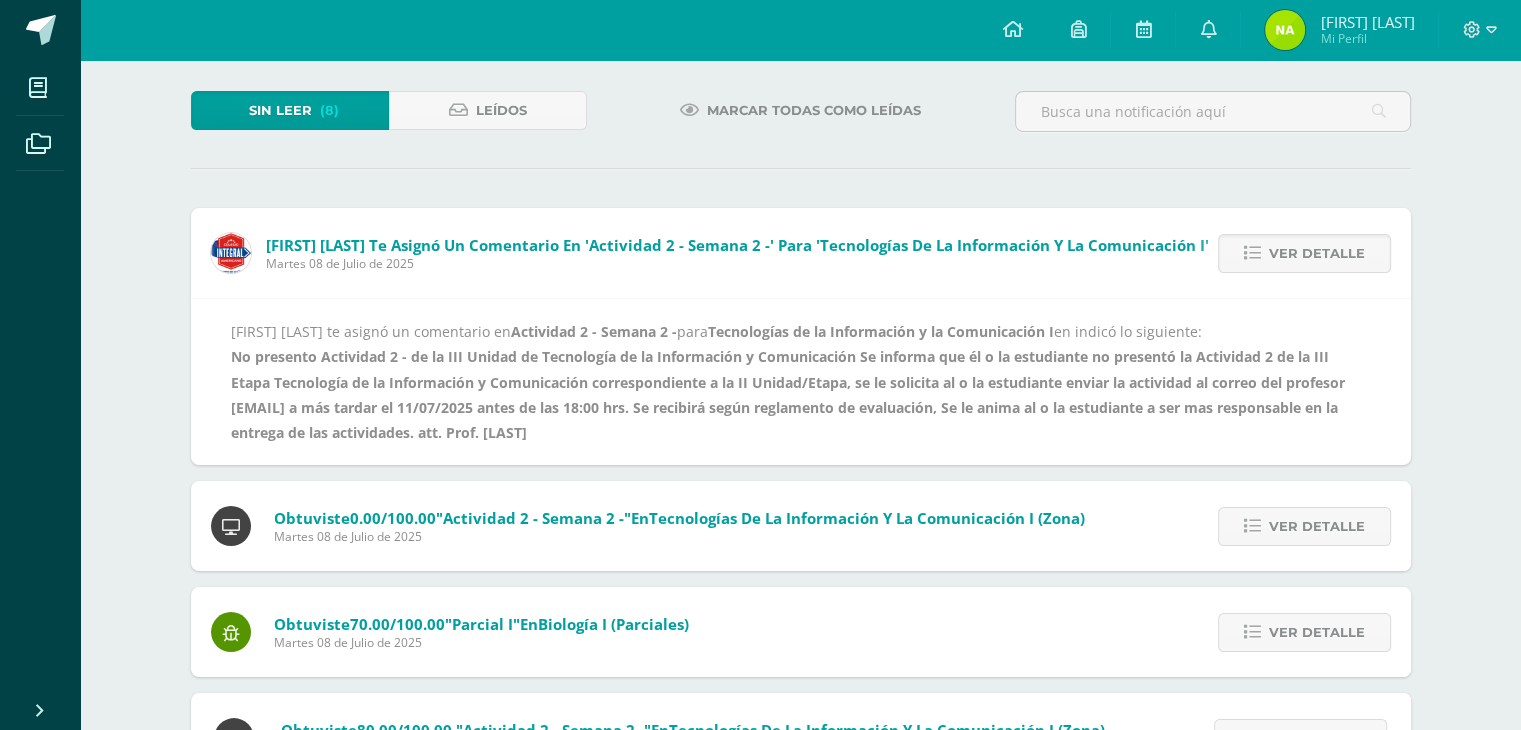 click on "Ver detalle" at bounding box center (1317, 253) 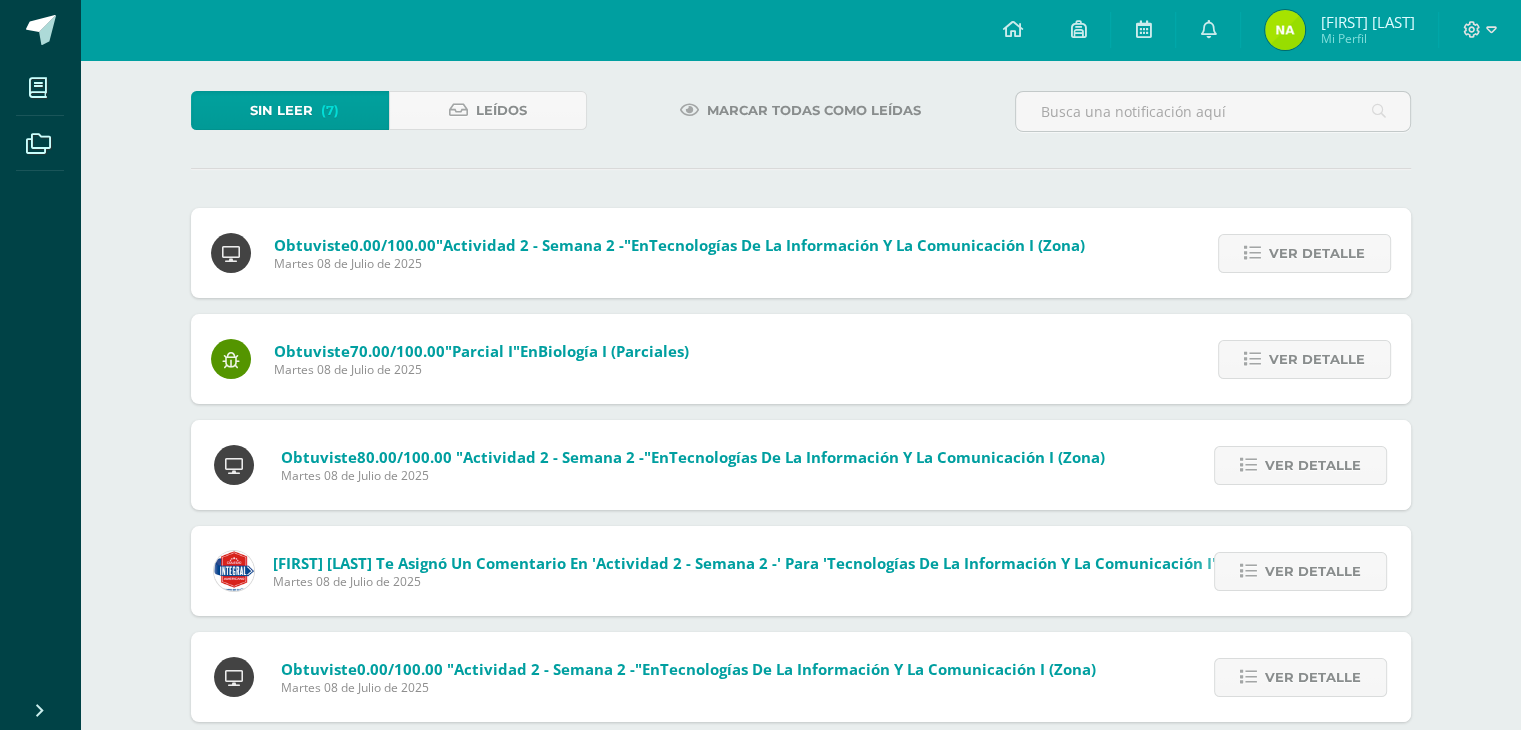 click on "Ver detalle" at bounding box center [1317, 253] 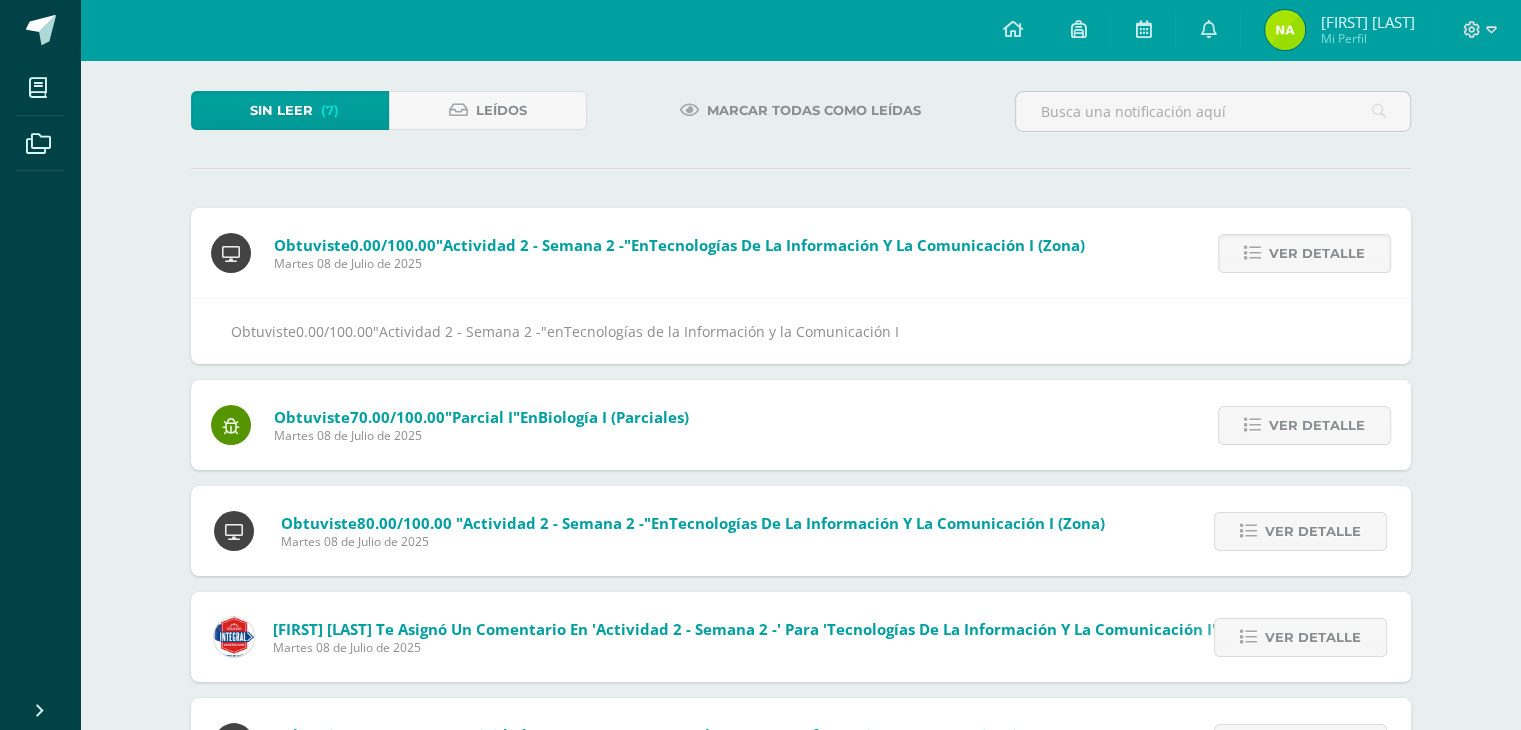 click on "Ver detalle" at bounding box center (1317, 253) 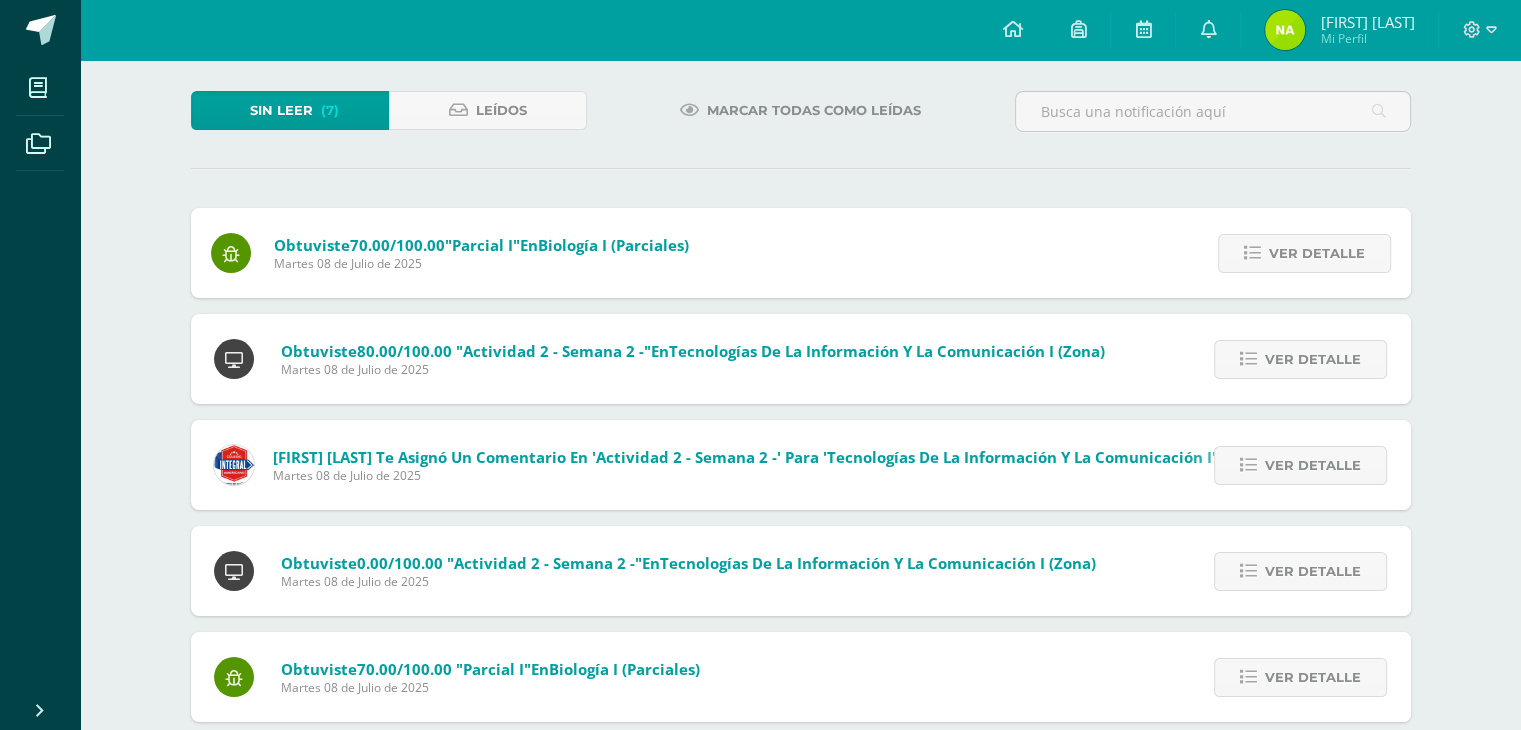 click on "Ver detalle" at bounding box center [0, 0] 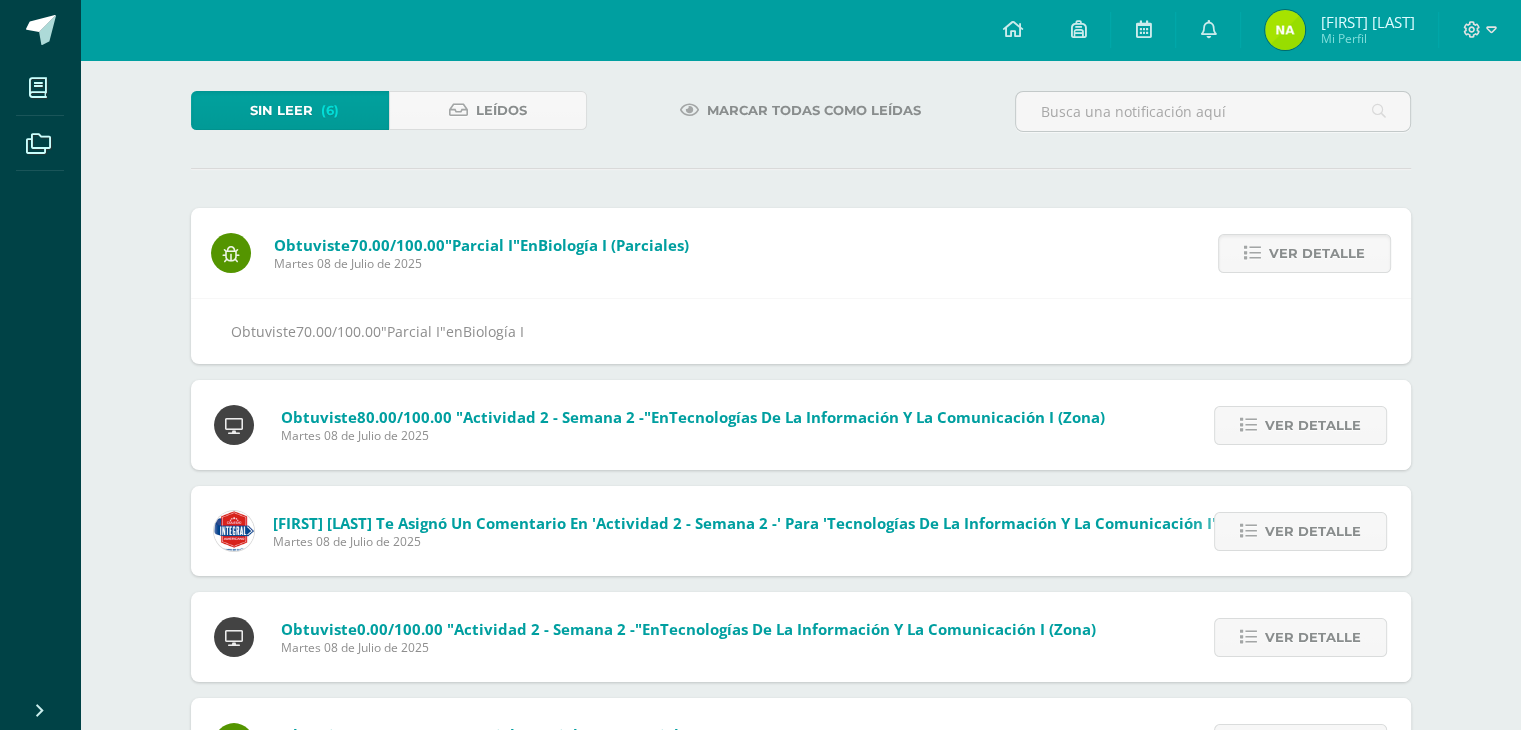 click on "Ver detalle" at bounding box center [1317, 253] 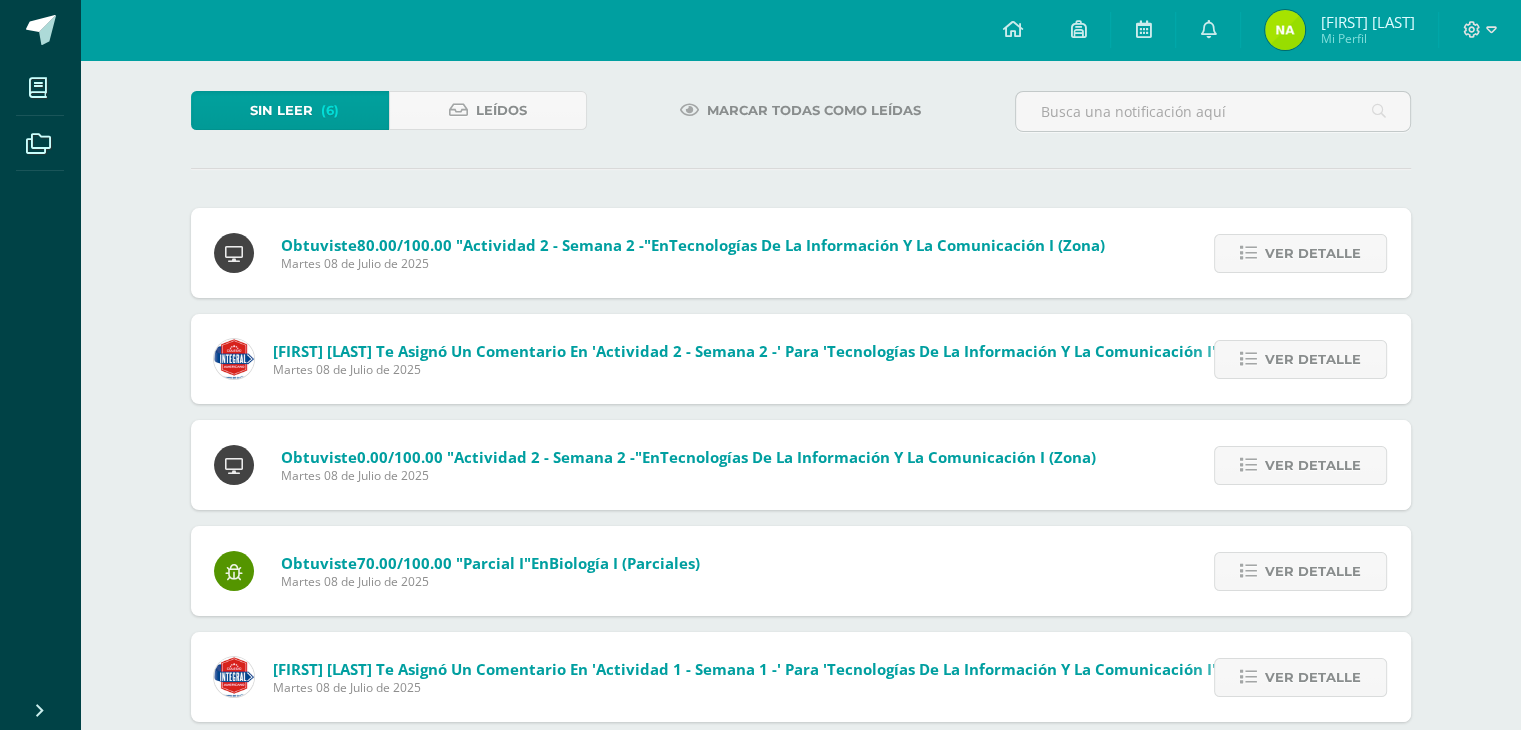 click on "Ver detalle" at bounding box center (0, 0) 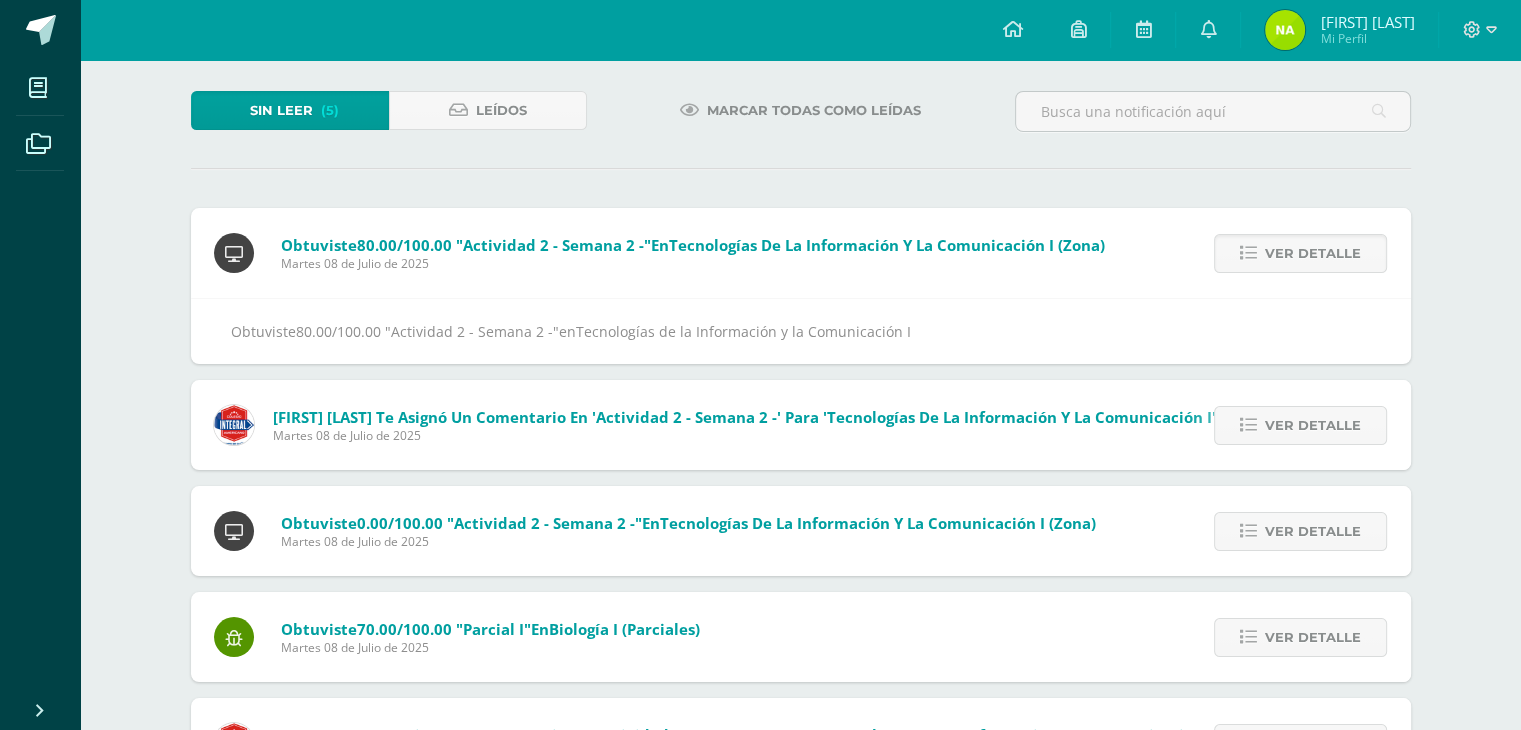 click on "Ver detalle" at bounding box center [1313, 253] 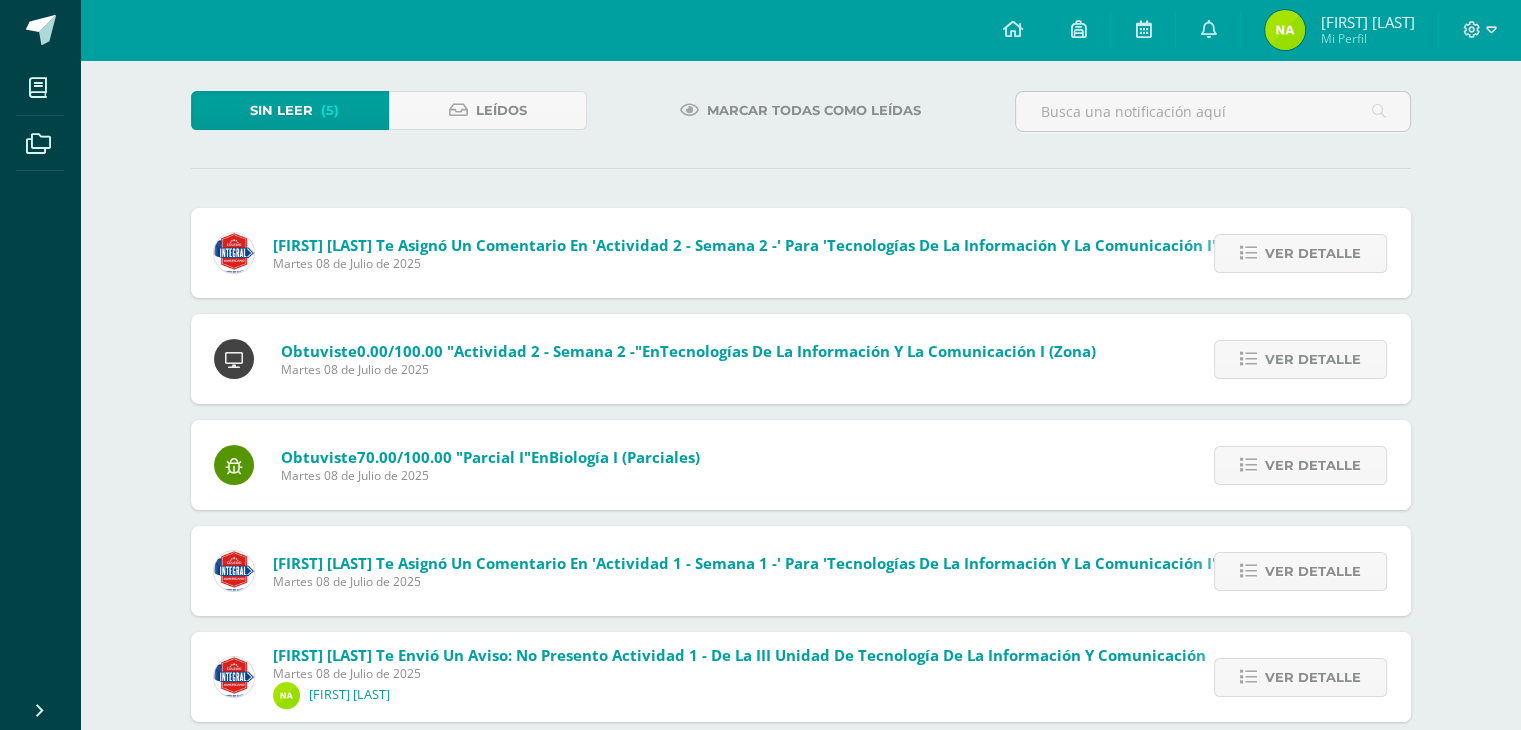 click on "Ver detalle" at bounding box center [0, 0] 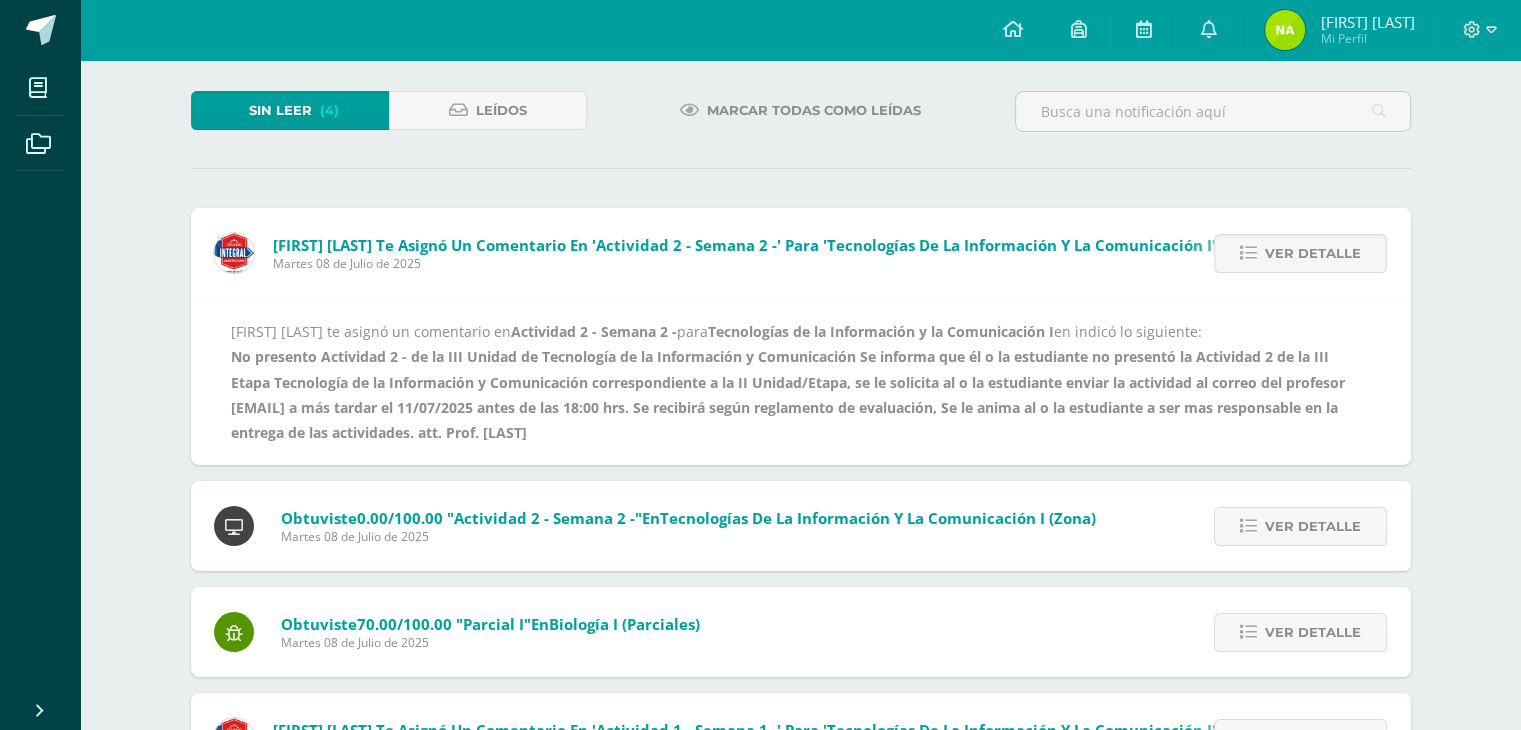 click on "Ver detalle" at bounding box center (1313, 253) 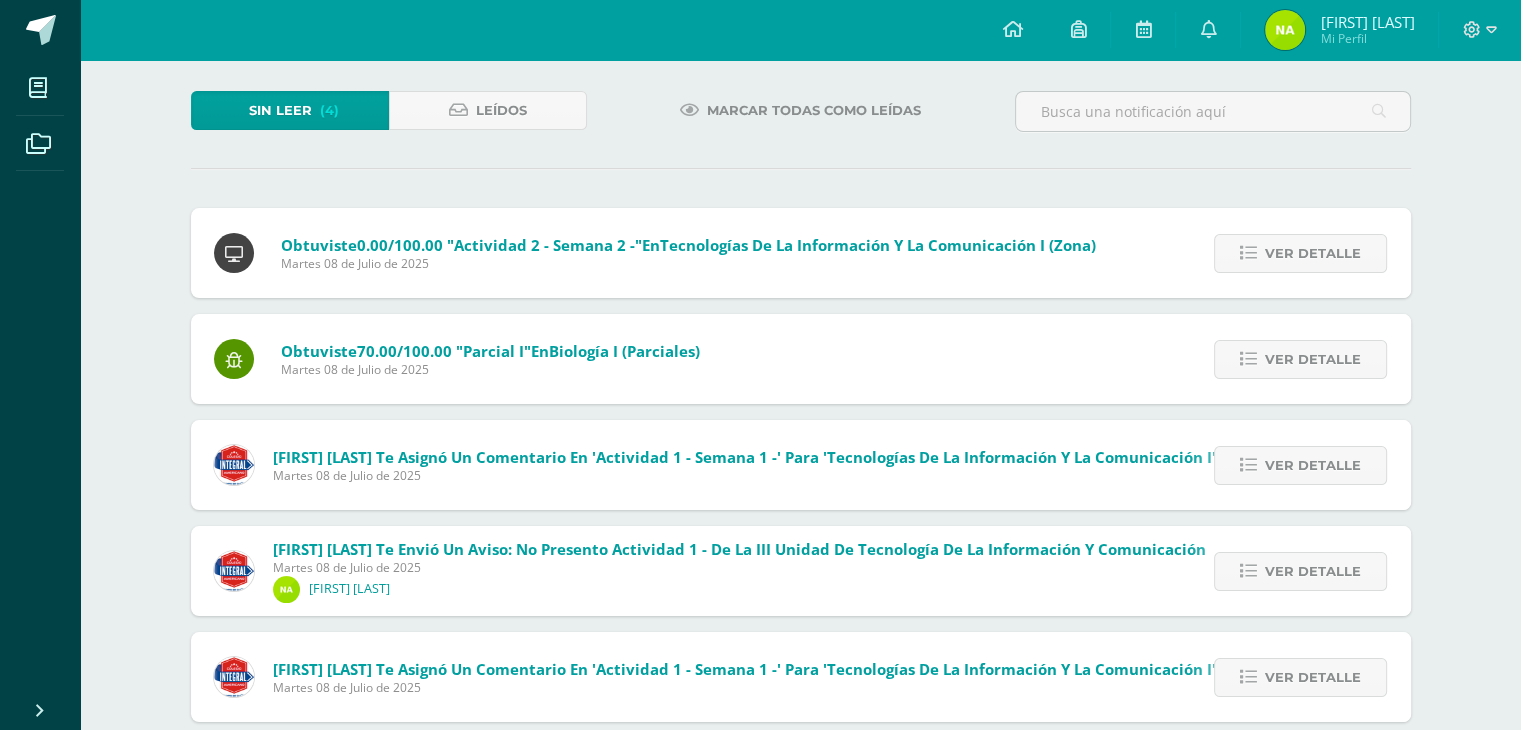 click on "Ver detalle" at bounding box center [0, 0] 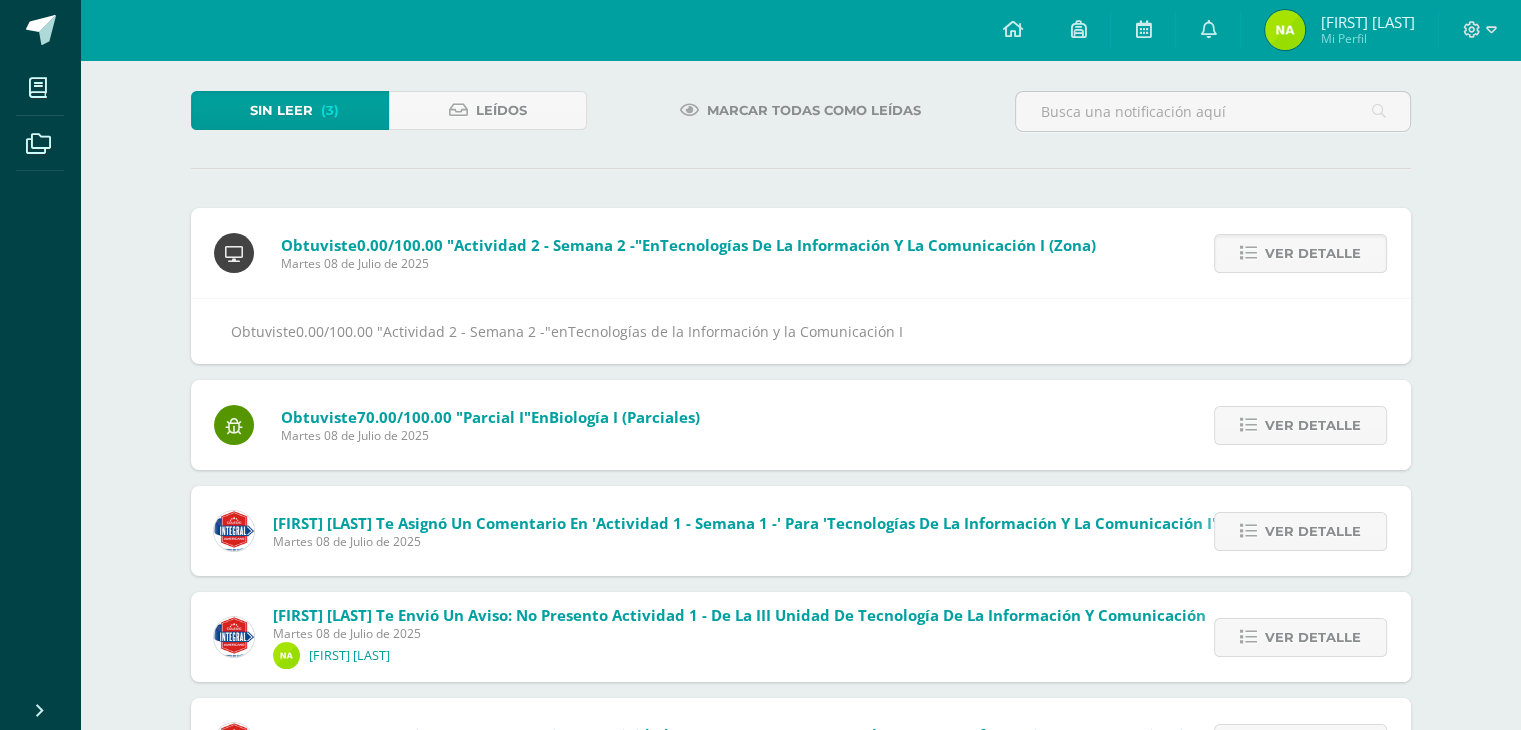 click on "Ver detalle" at bounding box center (1313, 253) 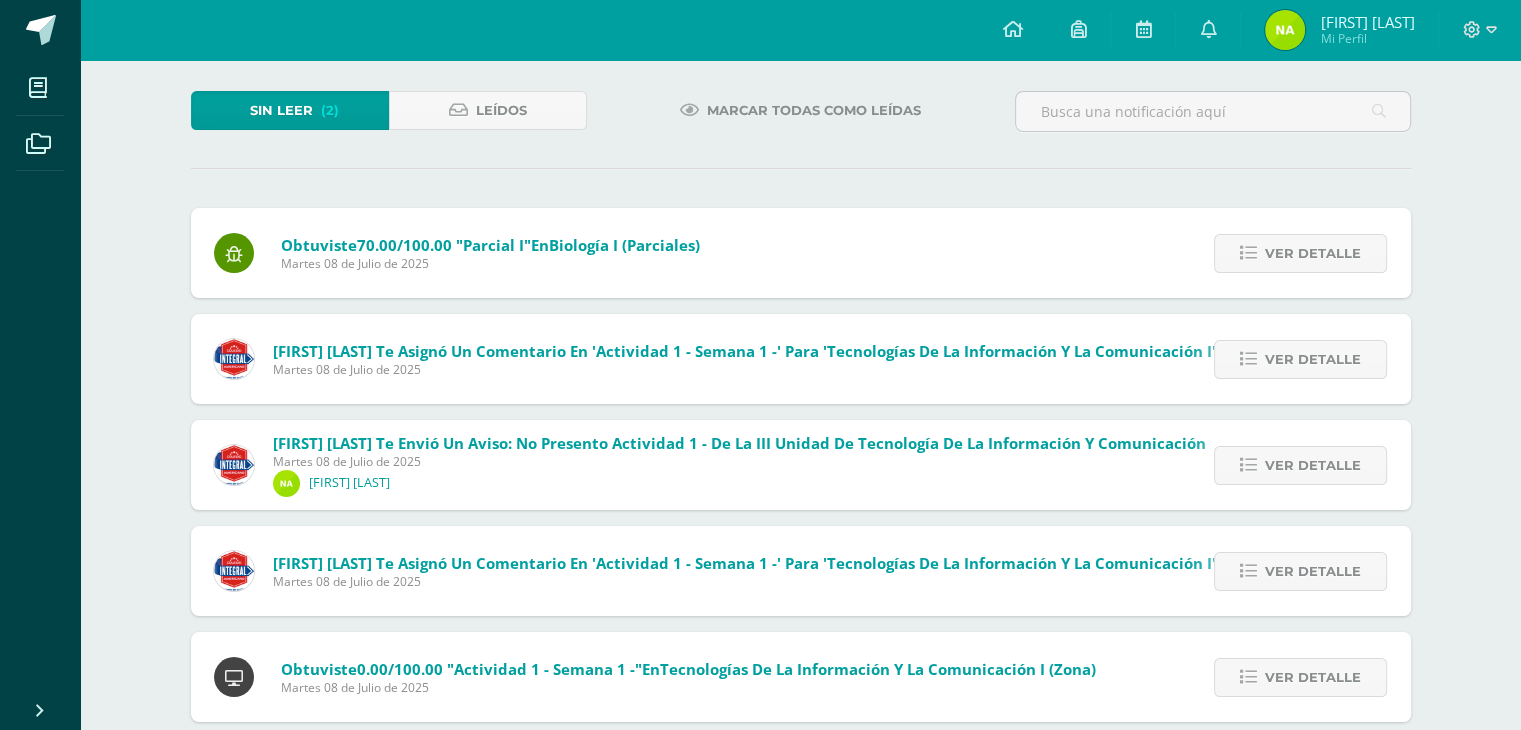 click on "Ver detalle" at bounding box center [1313, 253] 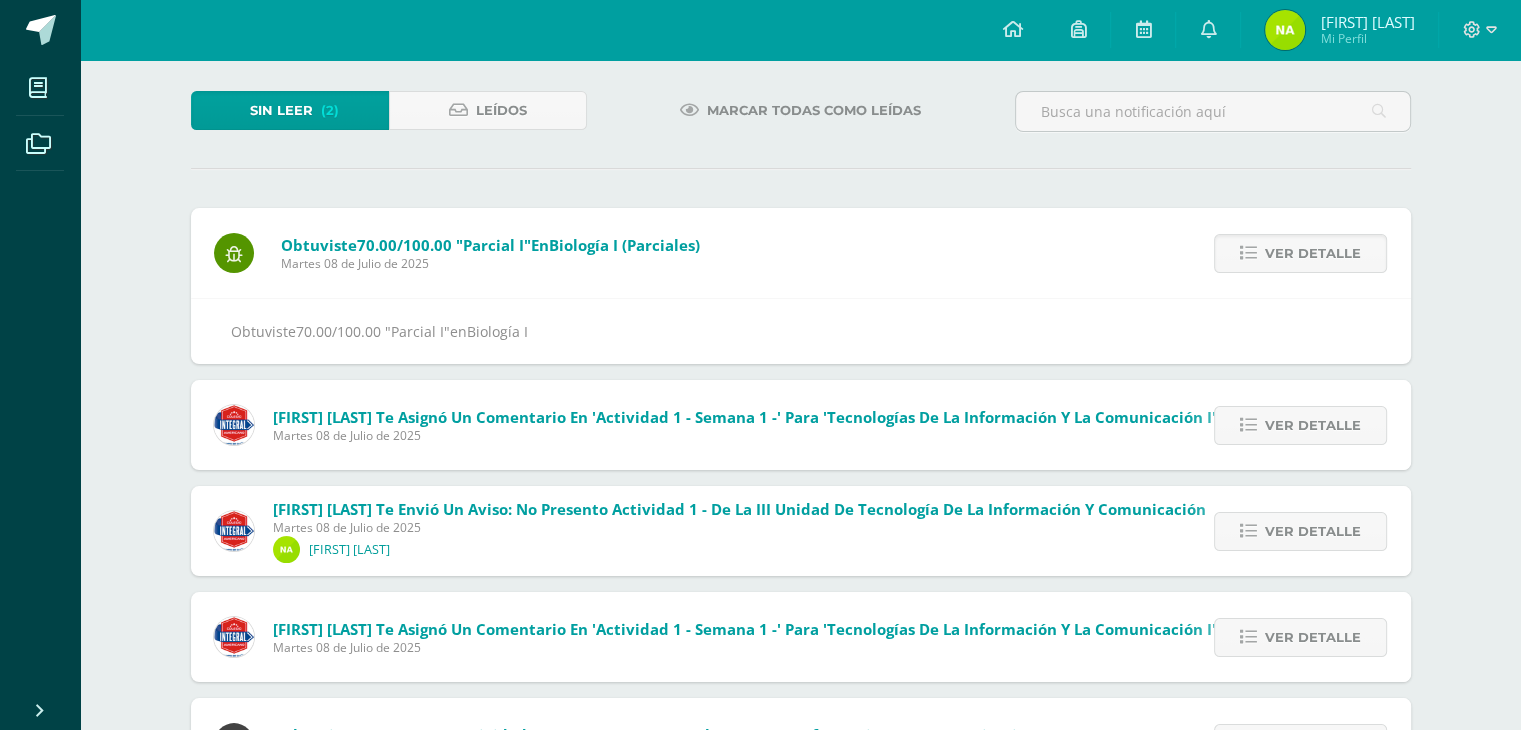 click on "Ver detalle" at bounding box center (1313, 253) 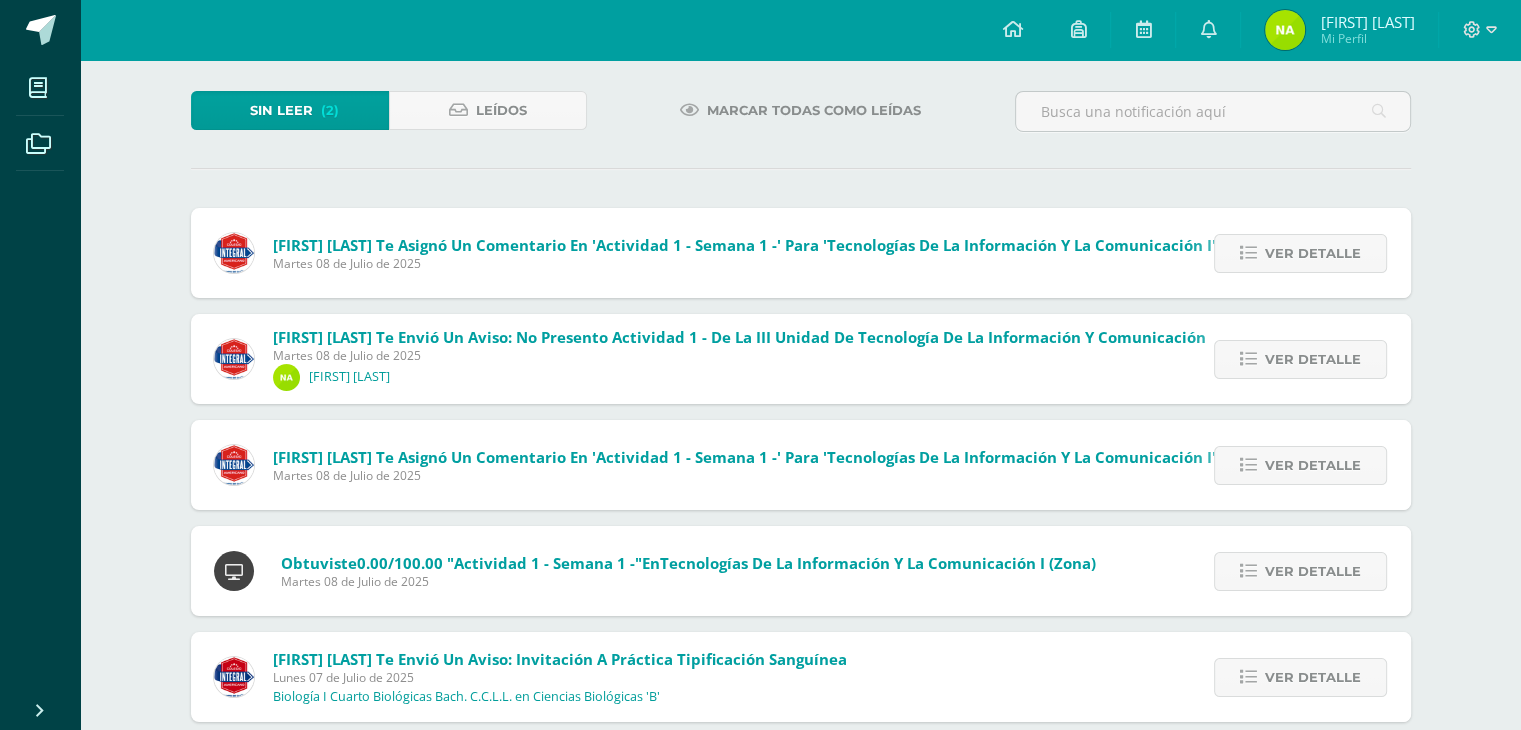 click on "Ver detalle" at bounding box center (0, 0) 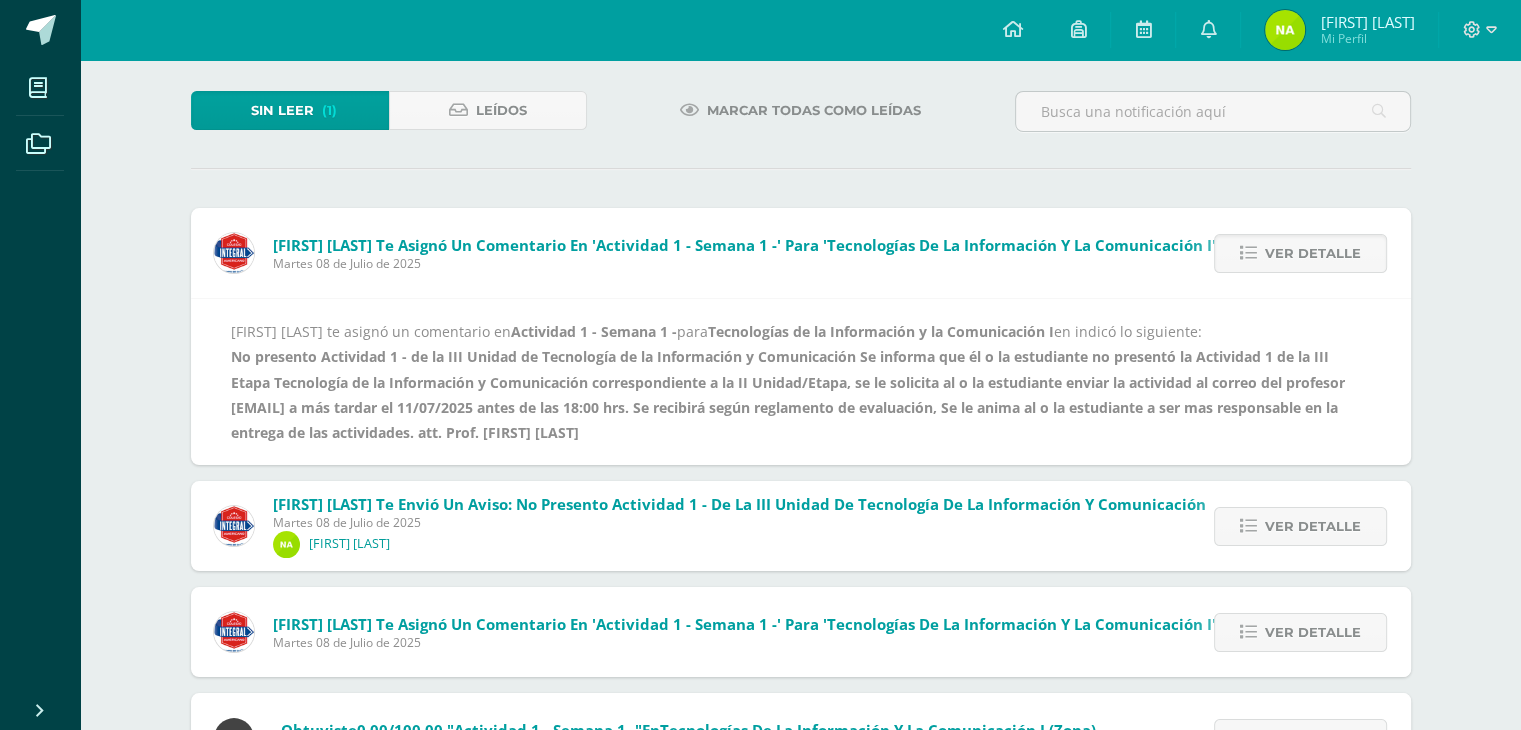 click on "Ver detalle" at bounding box center (1313, 253) 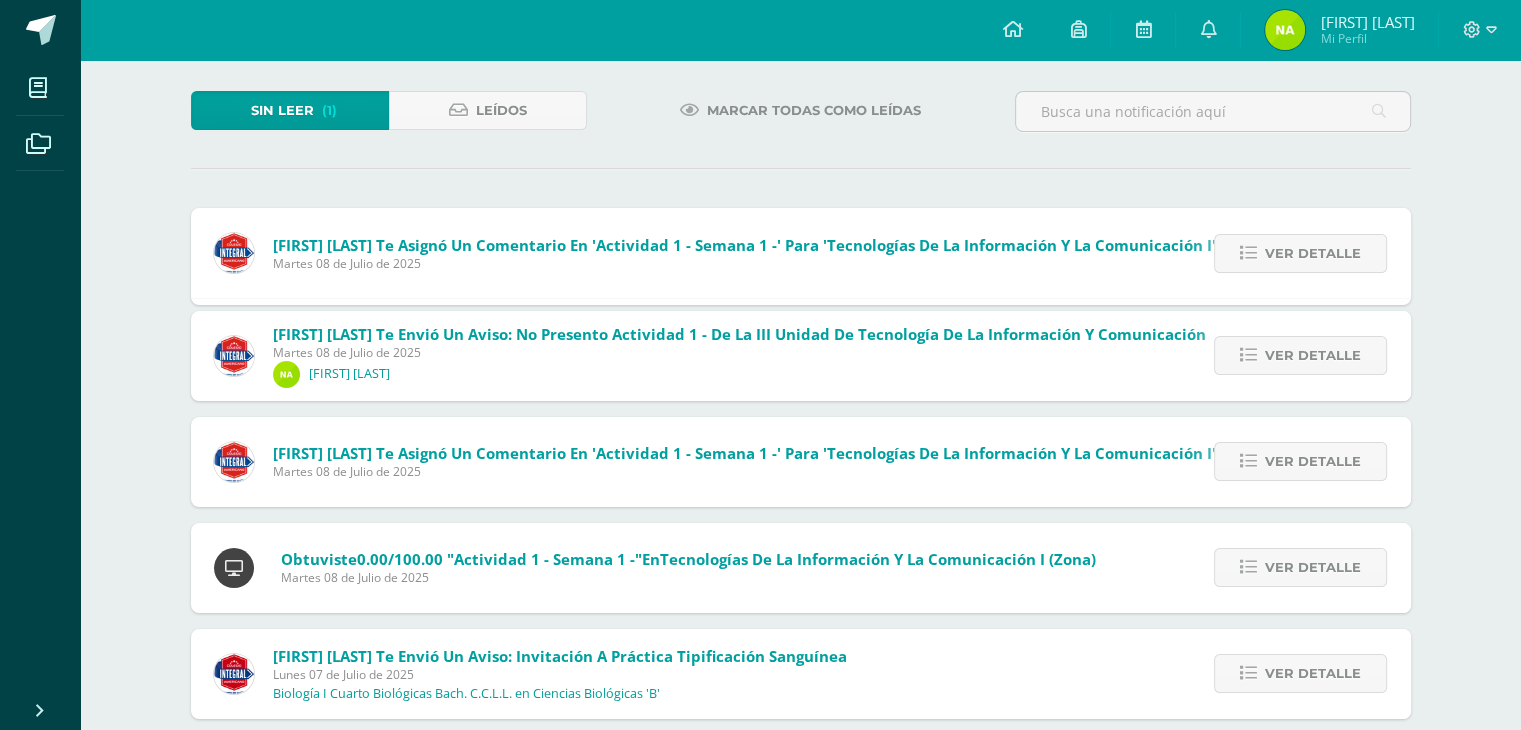 scroll, scrollTop: 27, scrollLeft: 0, axis: vertical 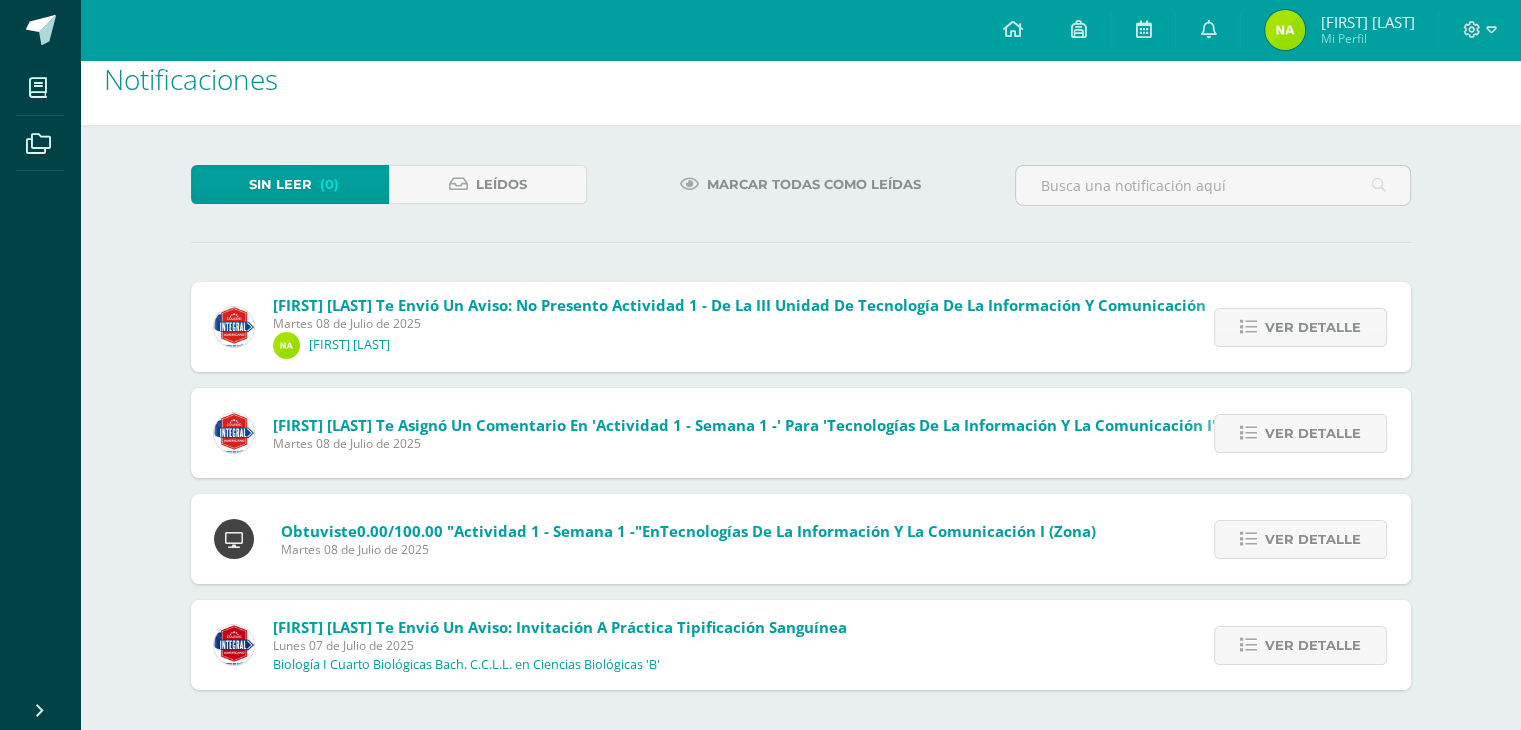 click on "Sin leer (0) Leídos Marcar todas como leídas
Byron Arenas te envió un aviso: No presento Actividad 1 - de la III Unidad de Tecnología de la Información y Comunicación
Martes 08 de Julio de 2025
Nelly Aguilar
Ver detalle
Se informa que él o la estudiante no presentó la Actividad 1 de la III Etapa Tecnología de la Información y Comunicación correspondiente a la II Unidad/Etapa, se le solicita al o la estudiante enviar la actividad al correo del profesor  [EMAIL]" at bounding box center (801, 427) 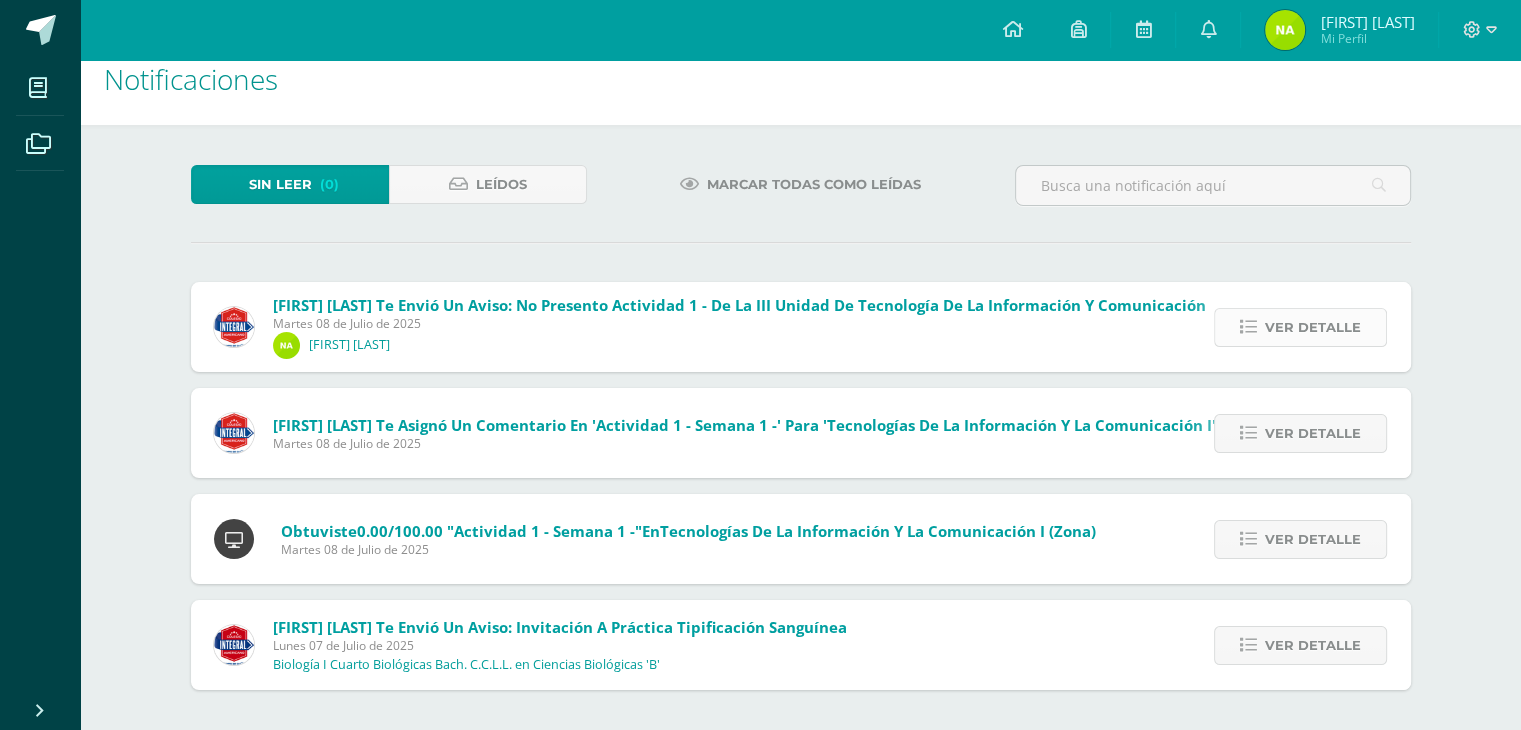 click at bounding box center (1248, 327) 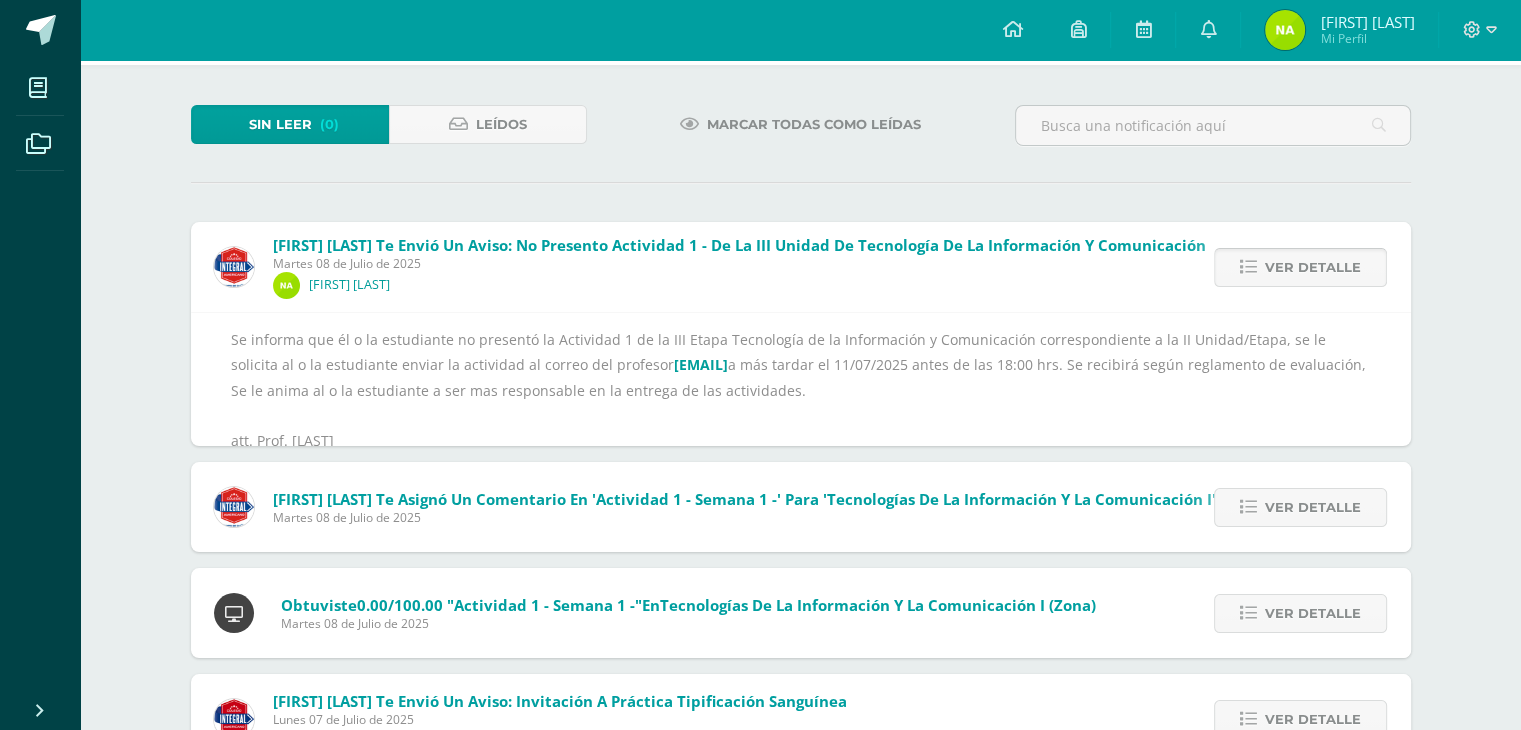 scroll, scrollTop: 100, scrollLeft: 0, axis: vertical 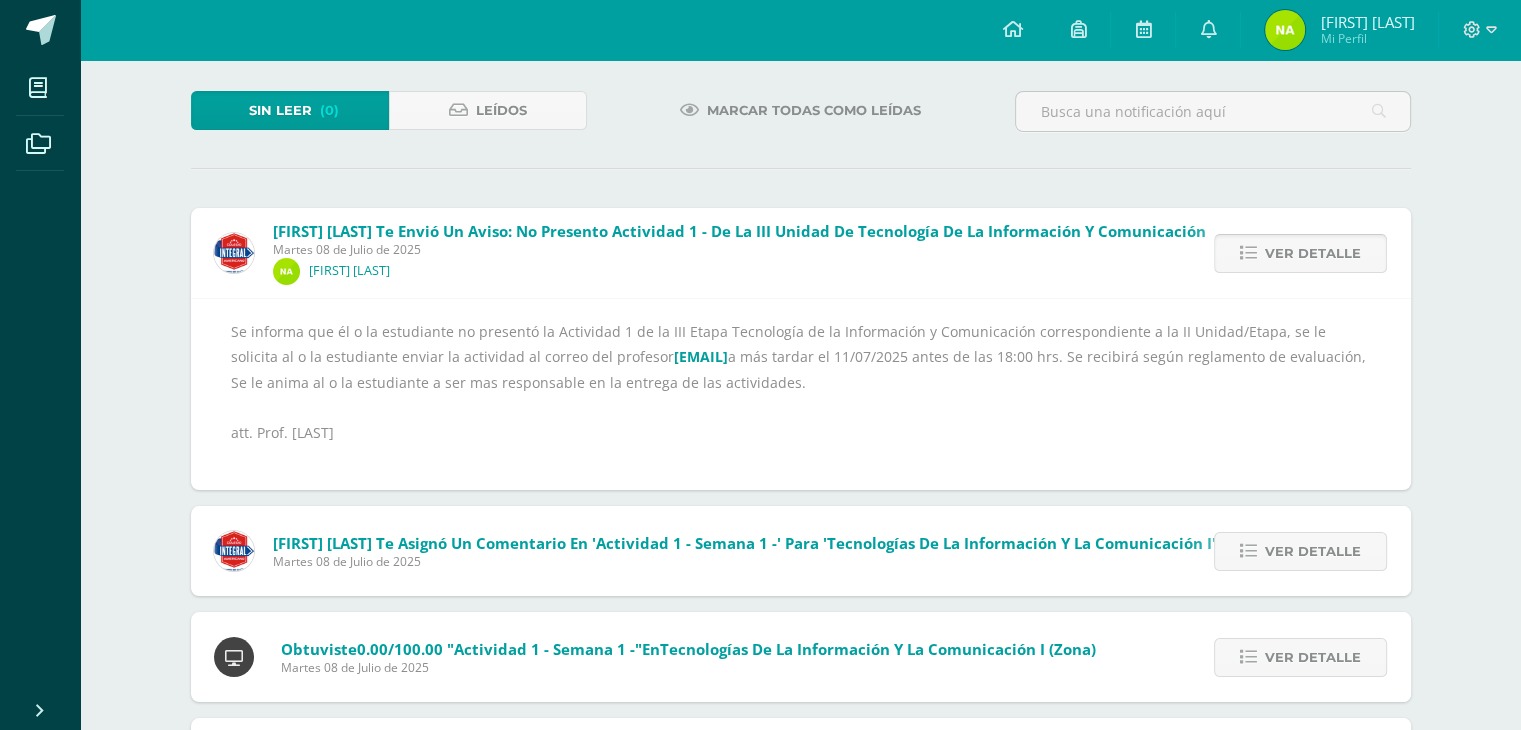 click on "Ver detalle" at bounding box center [1313, 253] 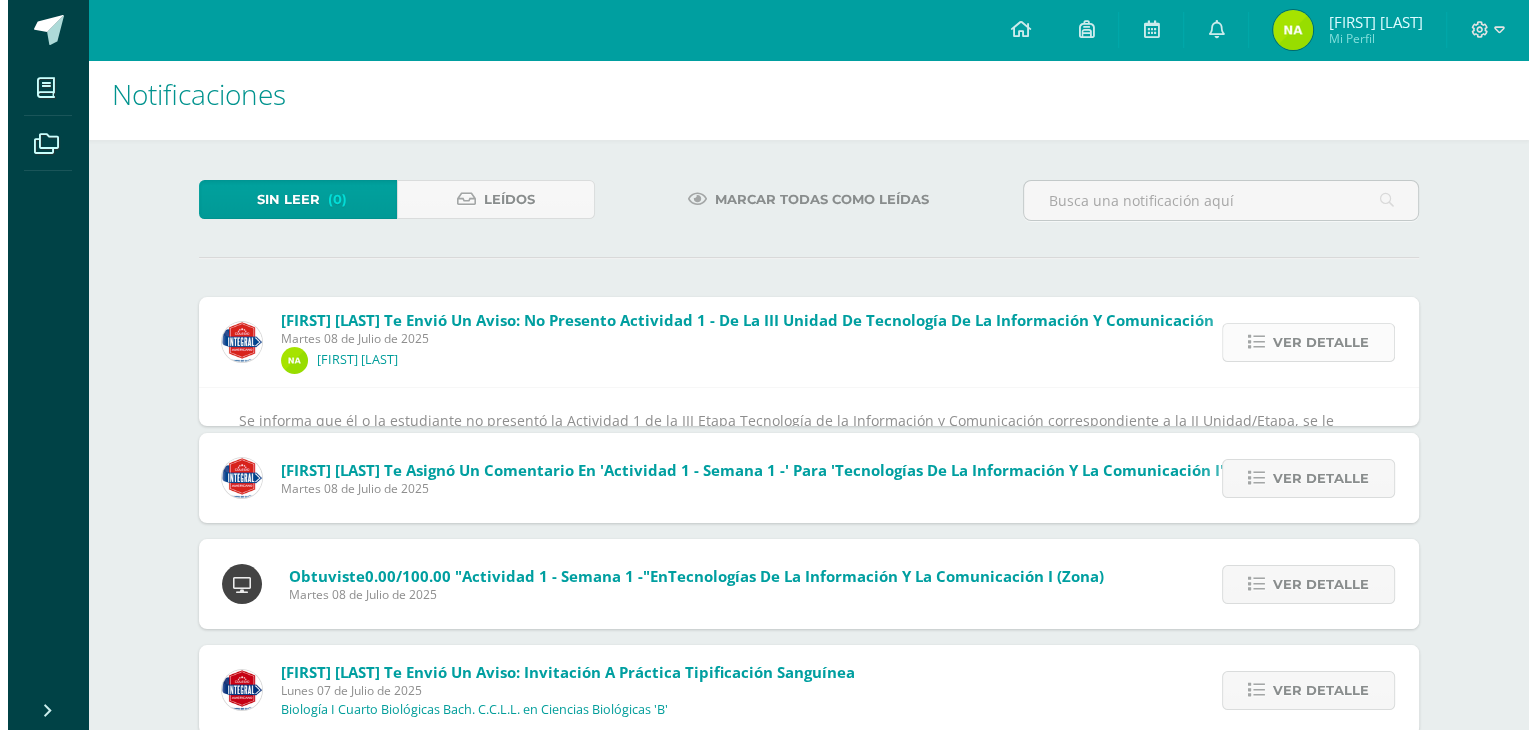 scroll, scrollTop: 0, scrollLeft: 0, axis: both 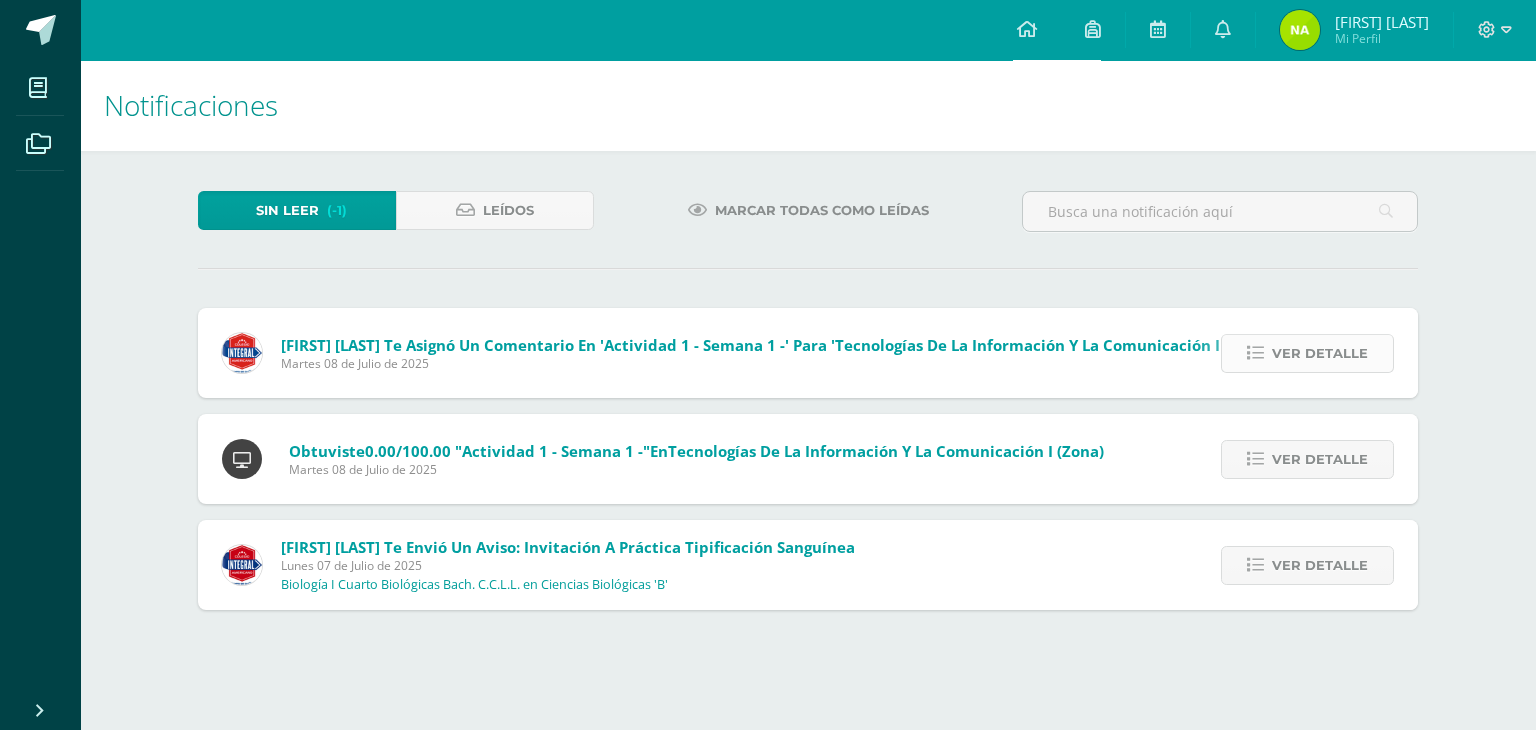 click on "Ver detalle" at bounding box center (1307, 353) 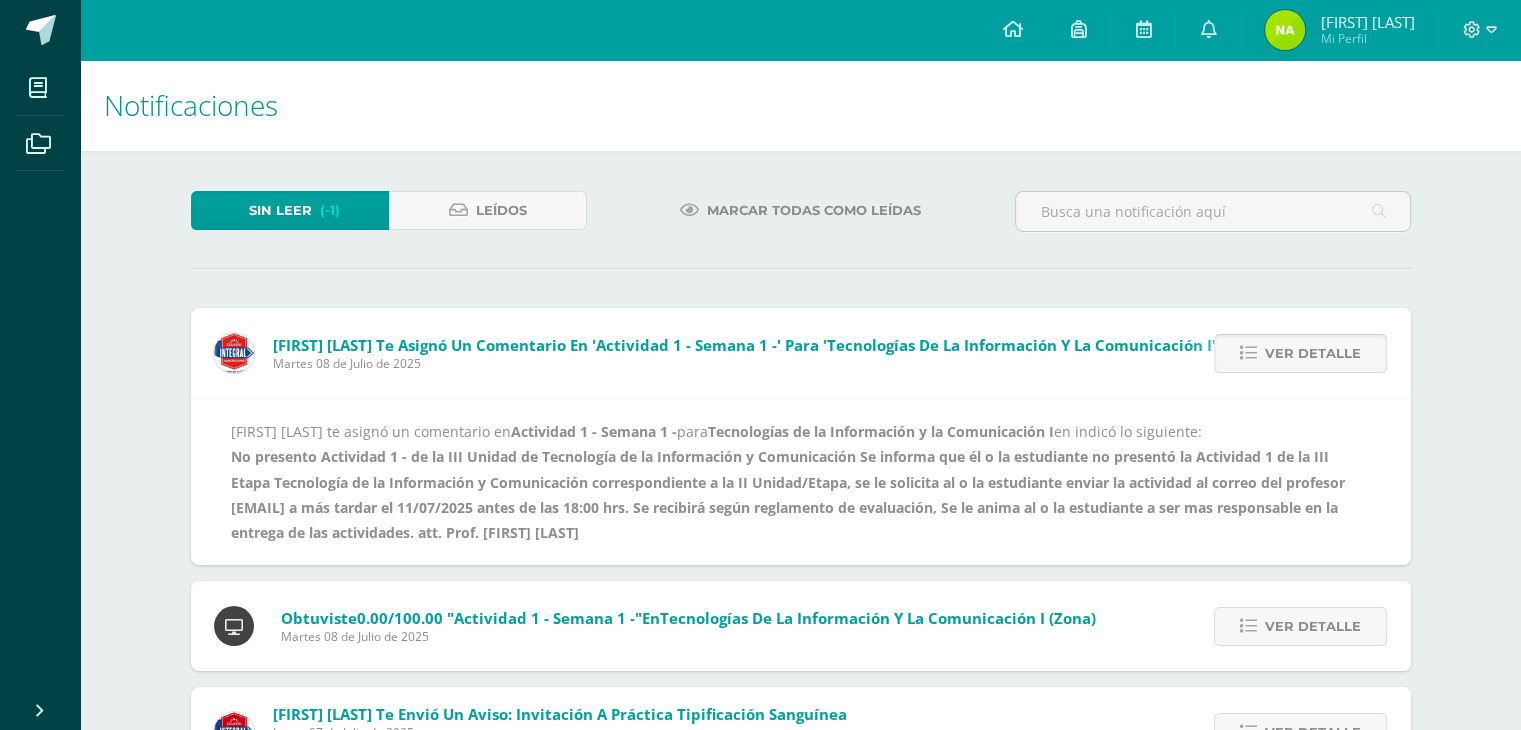click on "Ver detalle" at bounding box center [1300, 353] 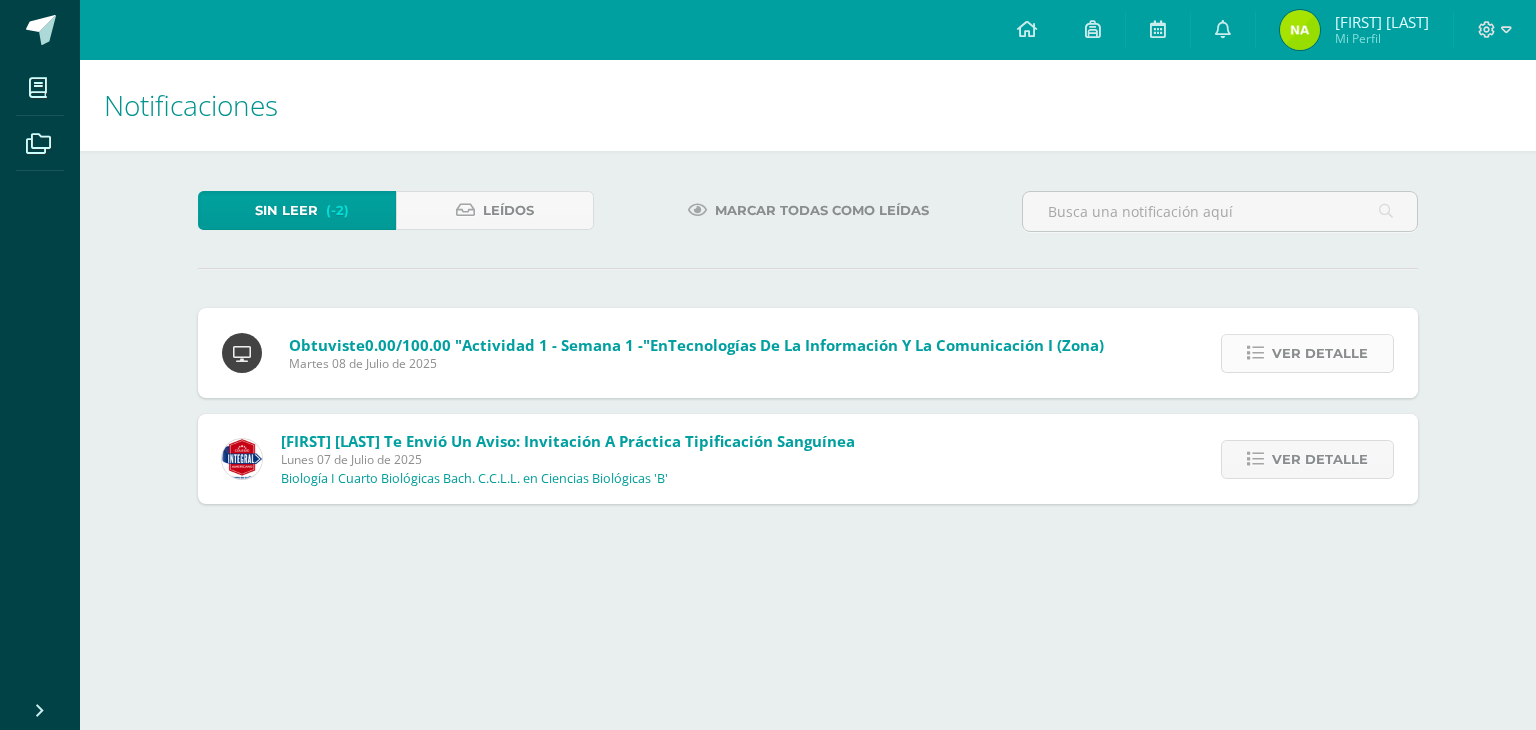 click on "Ver detalle" at bounding box center [1307, 353] 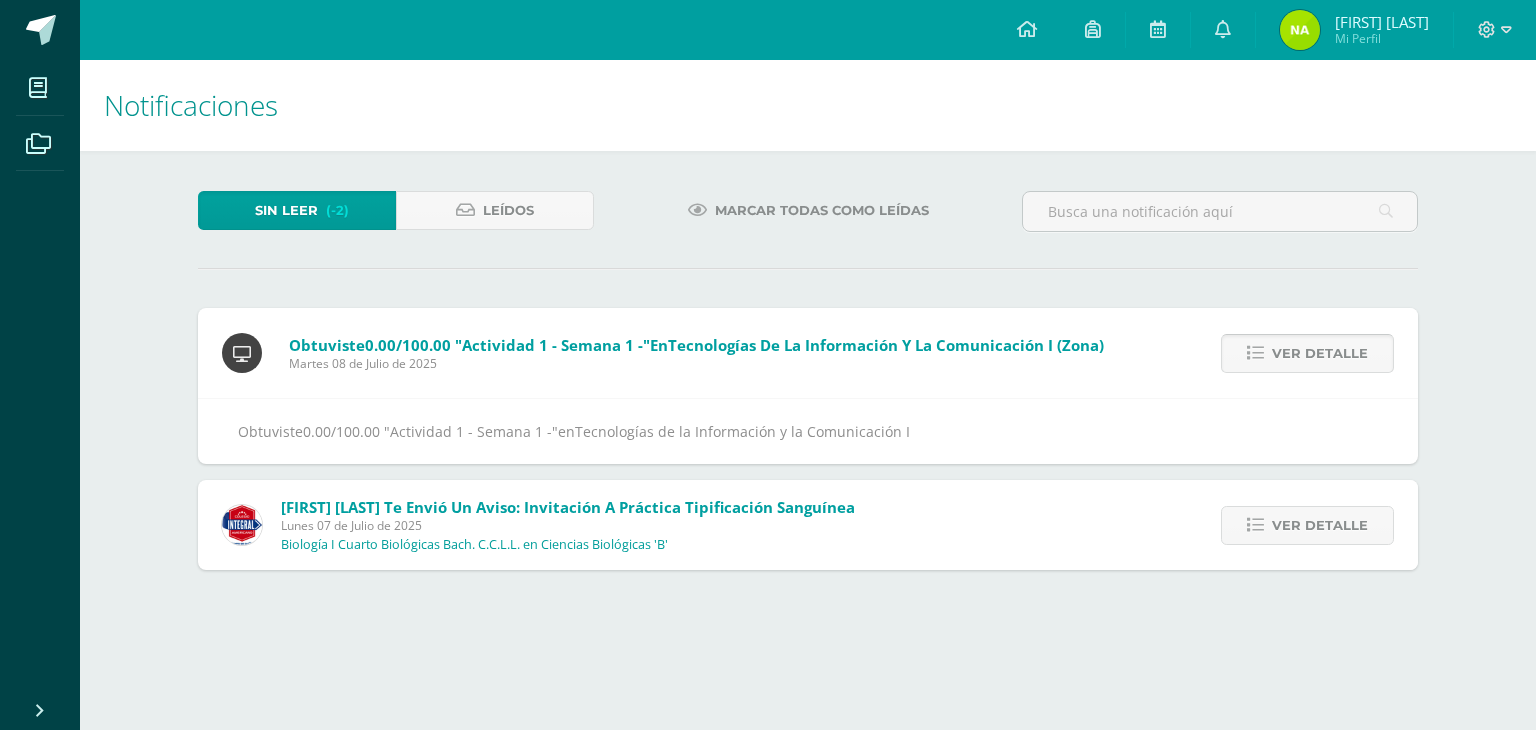 click on "Ver detalle" at bounding box center (1307, 353) 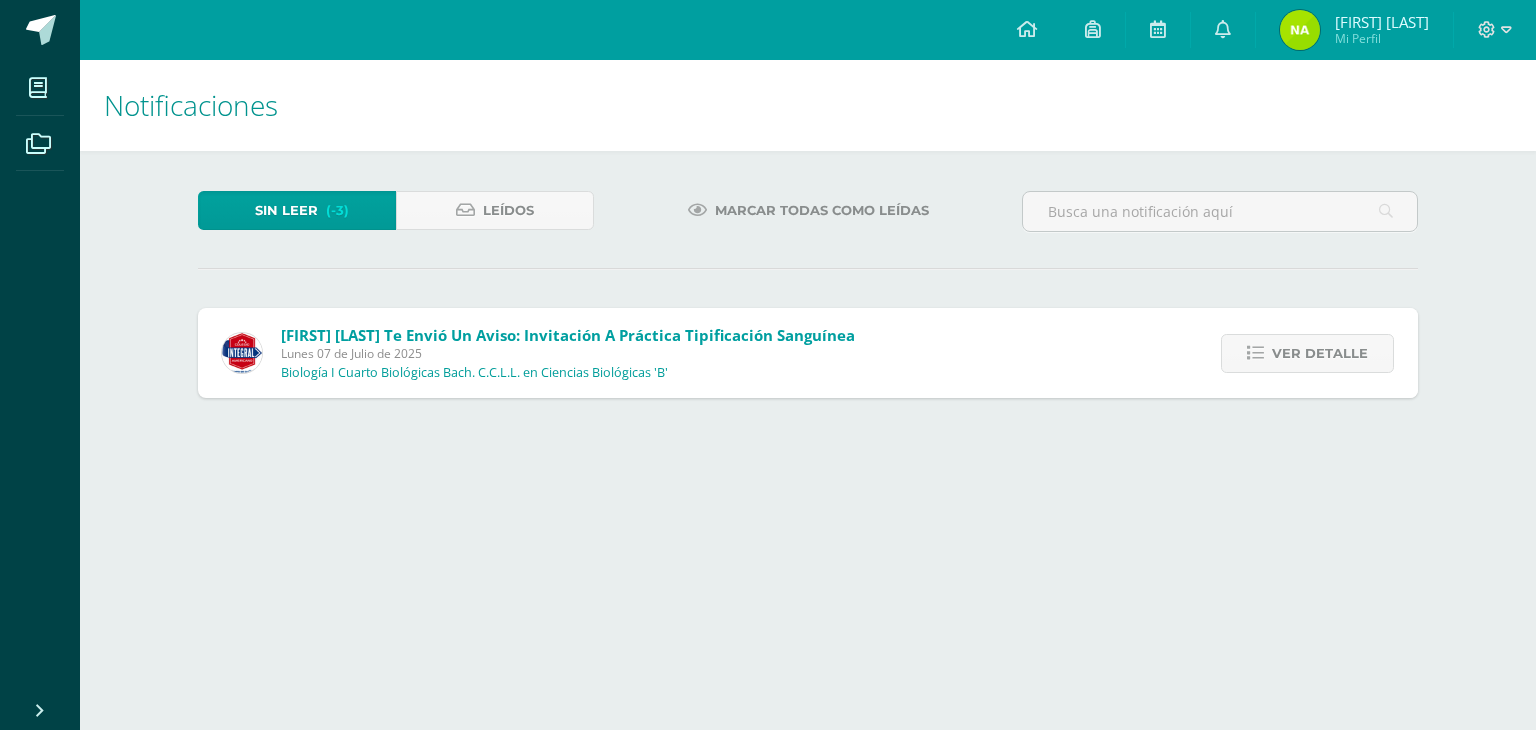 click on "Ver detalle" at bounding box center [1307, 353] 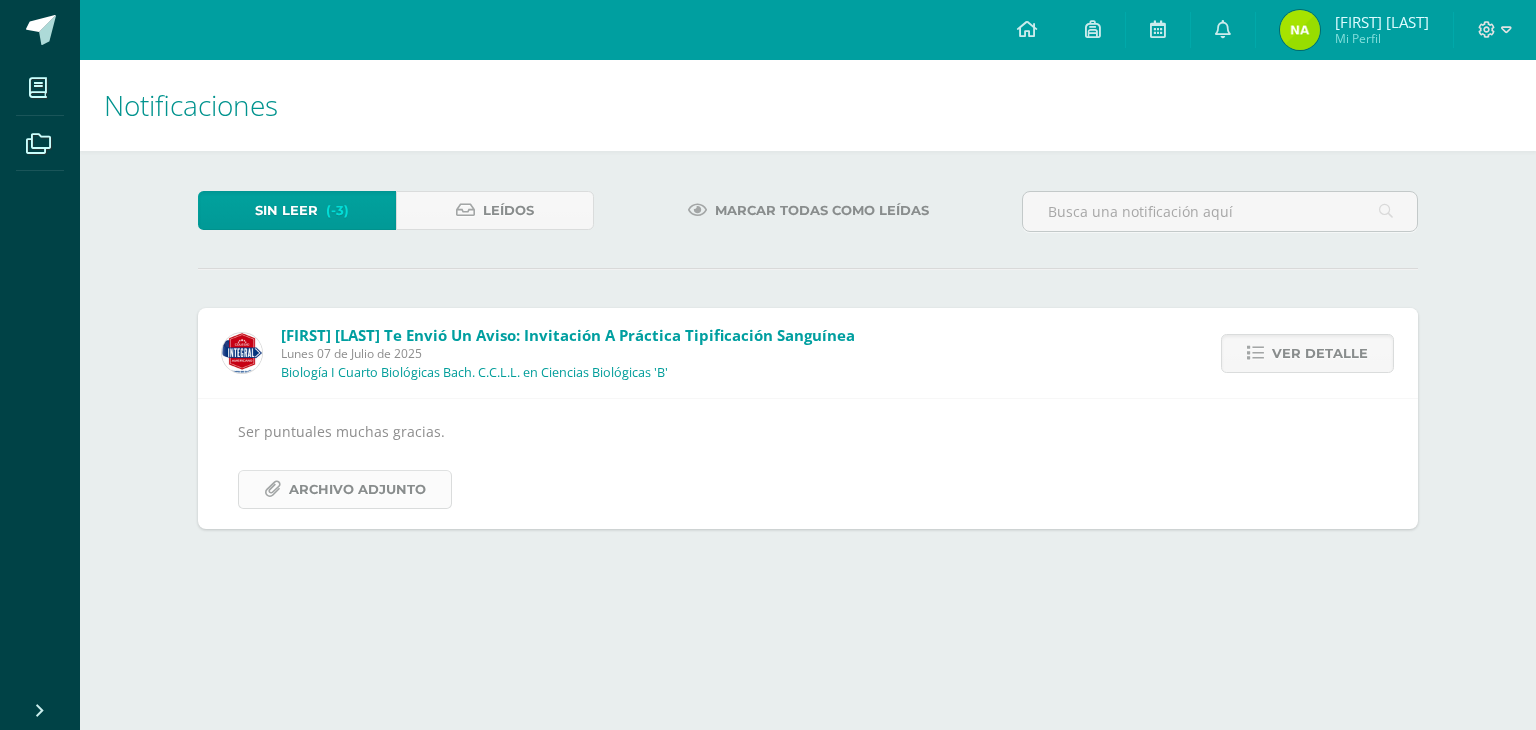 click on "Archivo Adjunto" at bounding box center (357, 489) 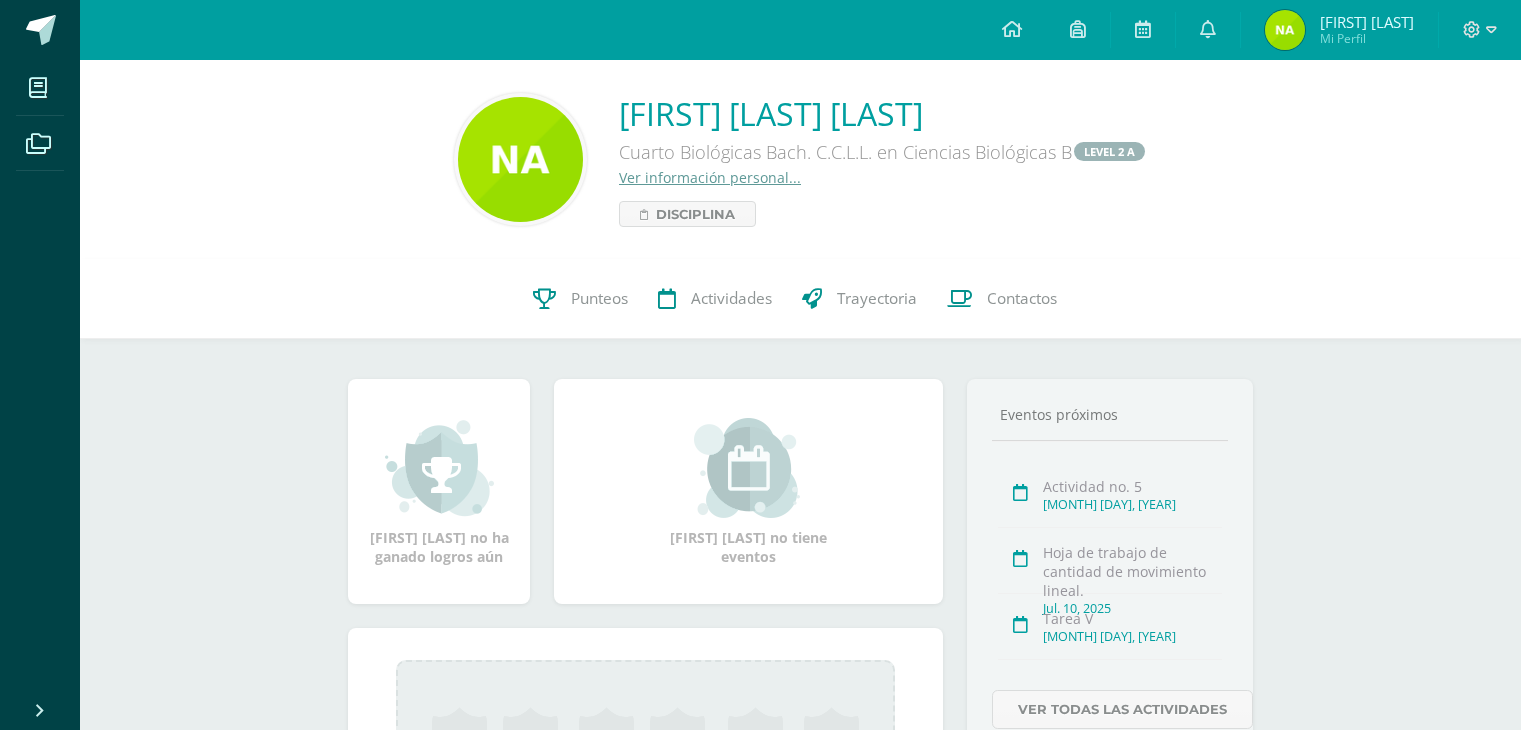 scroll, scrollTop: 0, scrollLeft: 0, axis: both 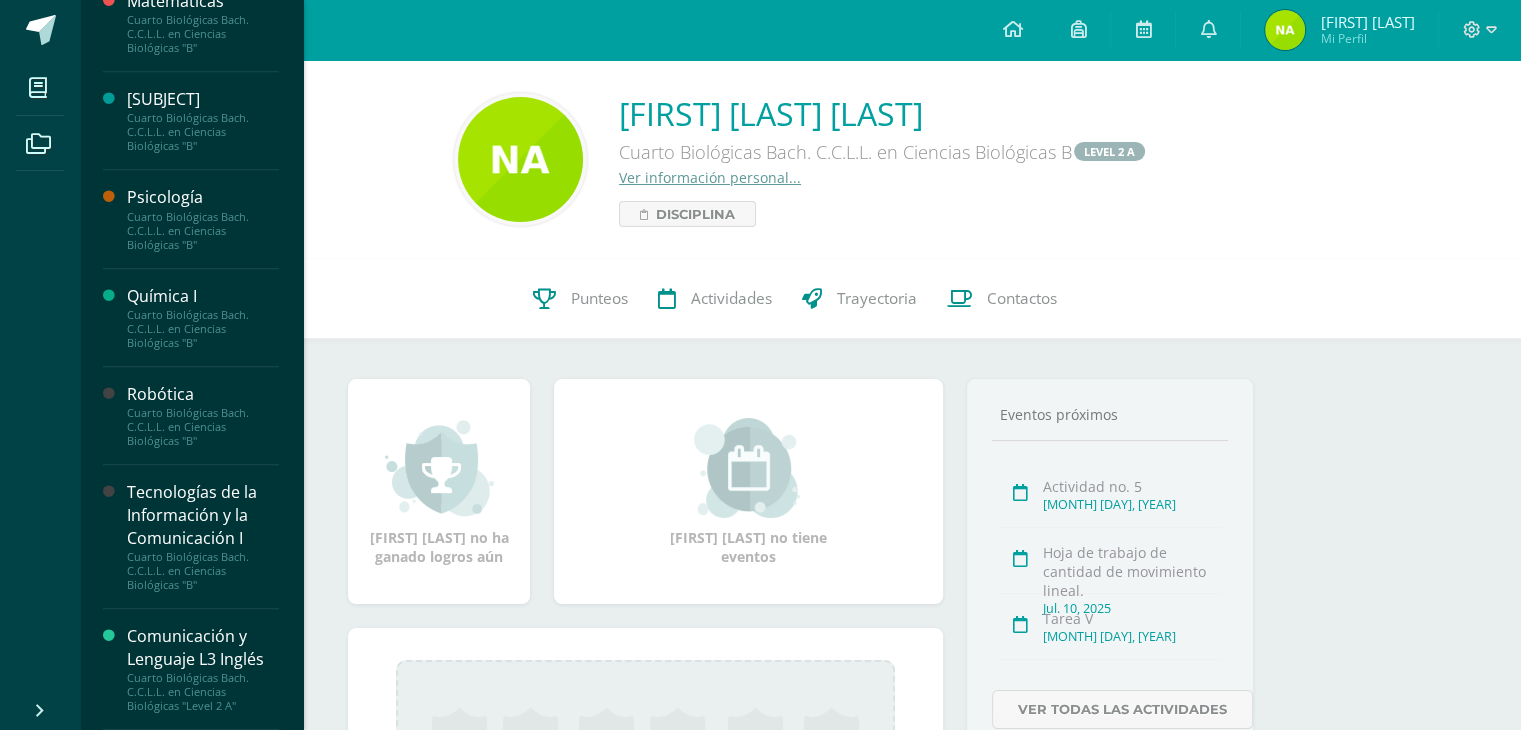 click on "Tecnologías de la Información y la Comunicación I" at bounding box center [203, 515] 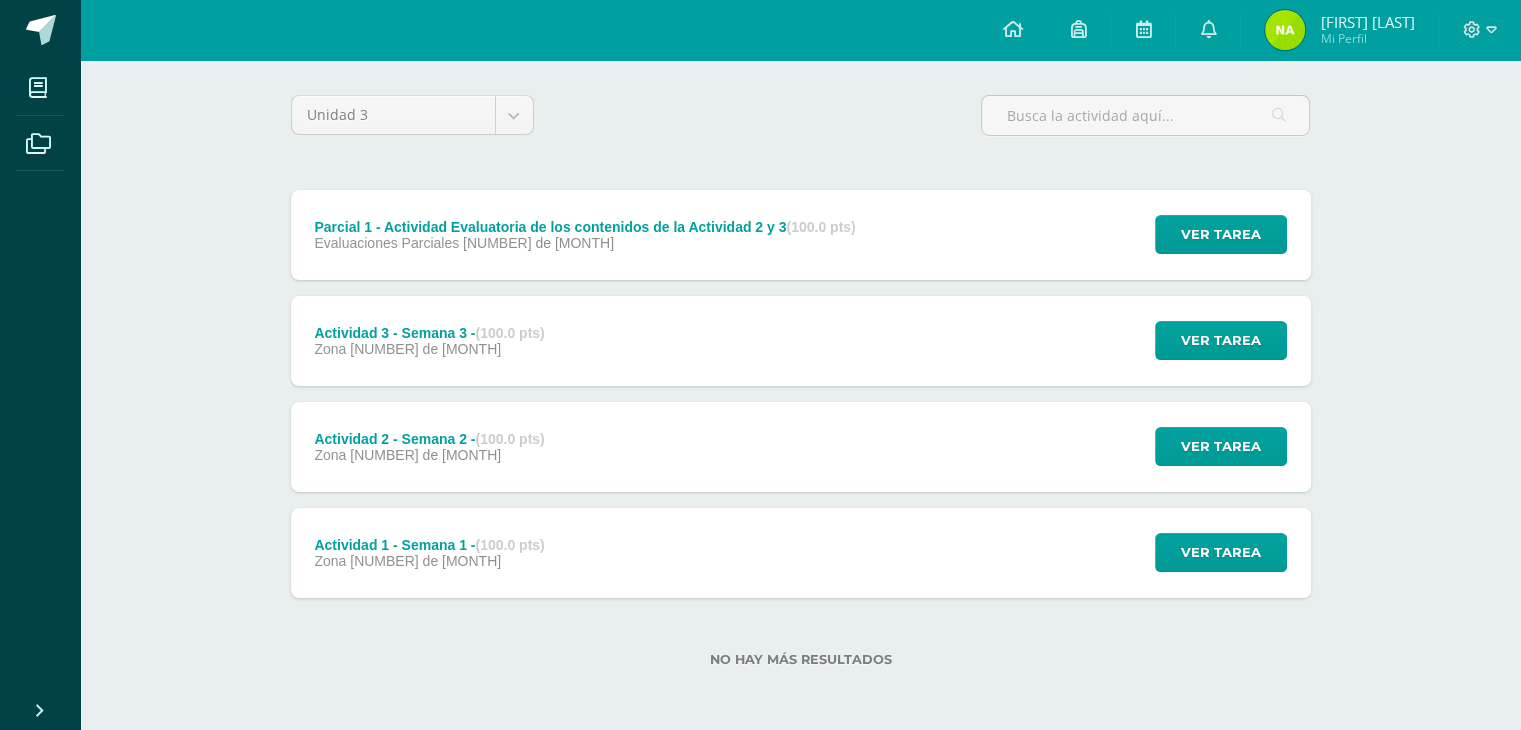 scroll, scrollTop: 144, scrollLeft: 0, axis: vertical 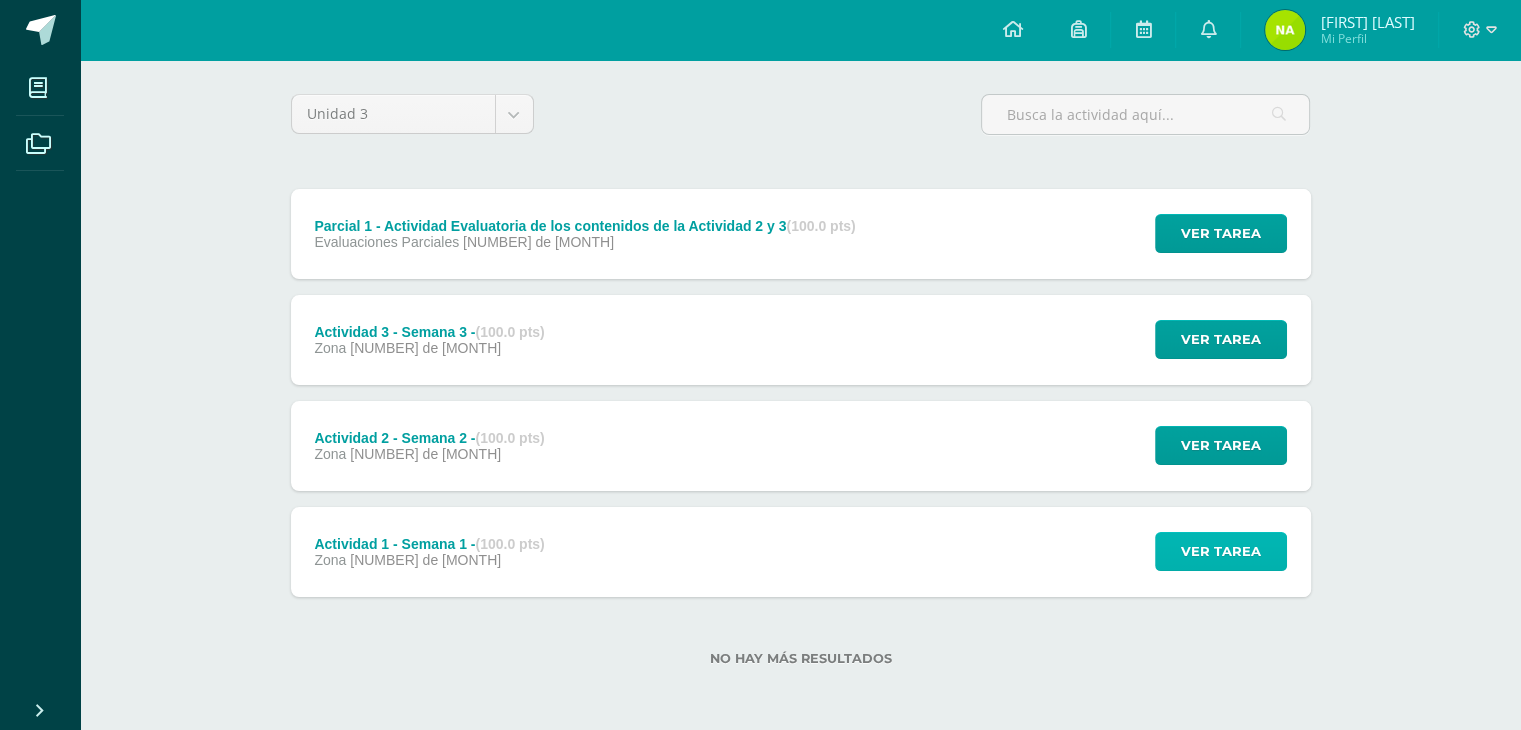click on "Ver tarea" at bounding box center (1221, 551) 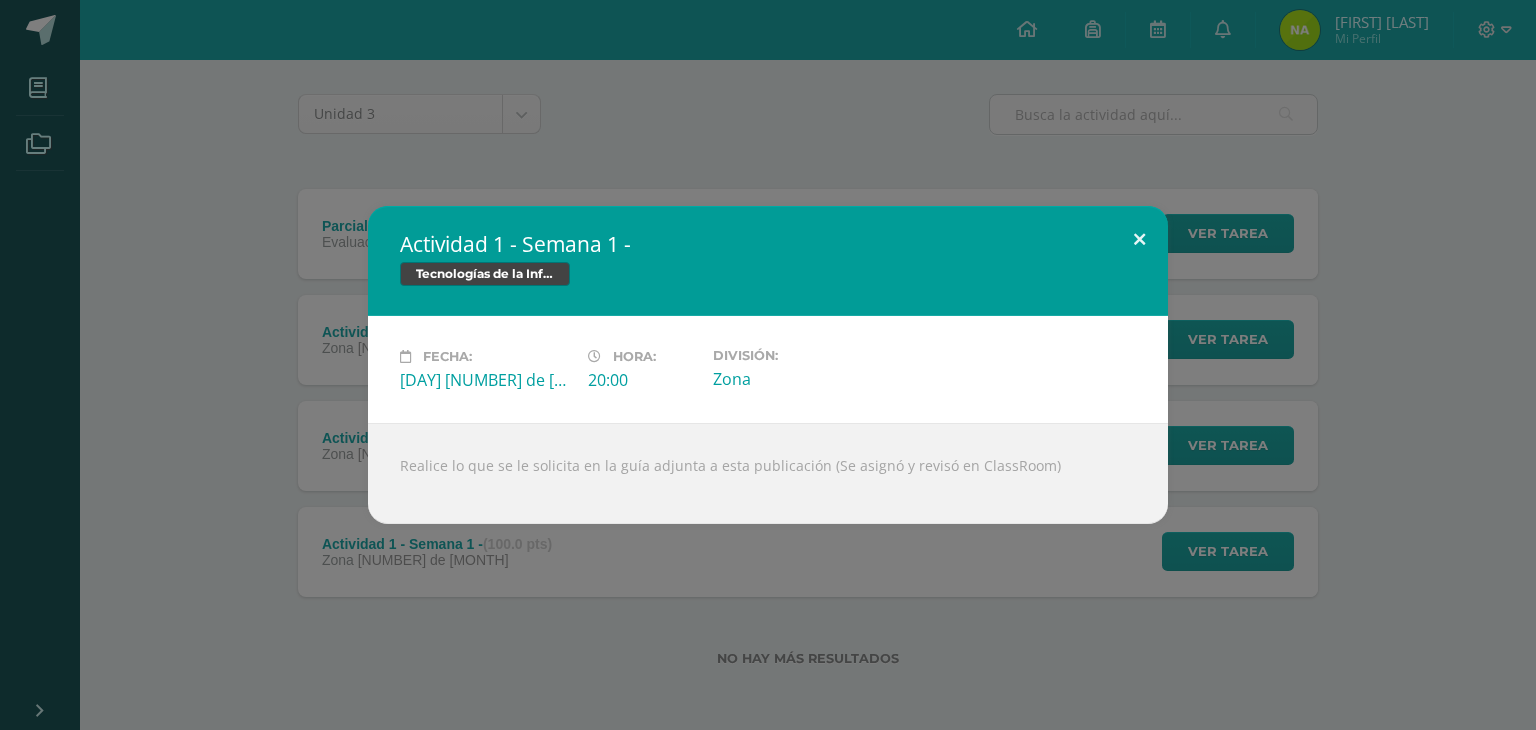 click at bounding box center (1139, 240) 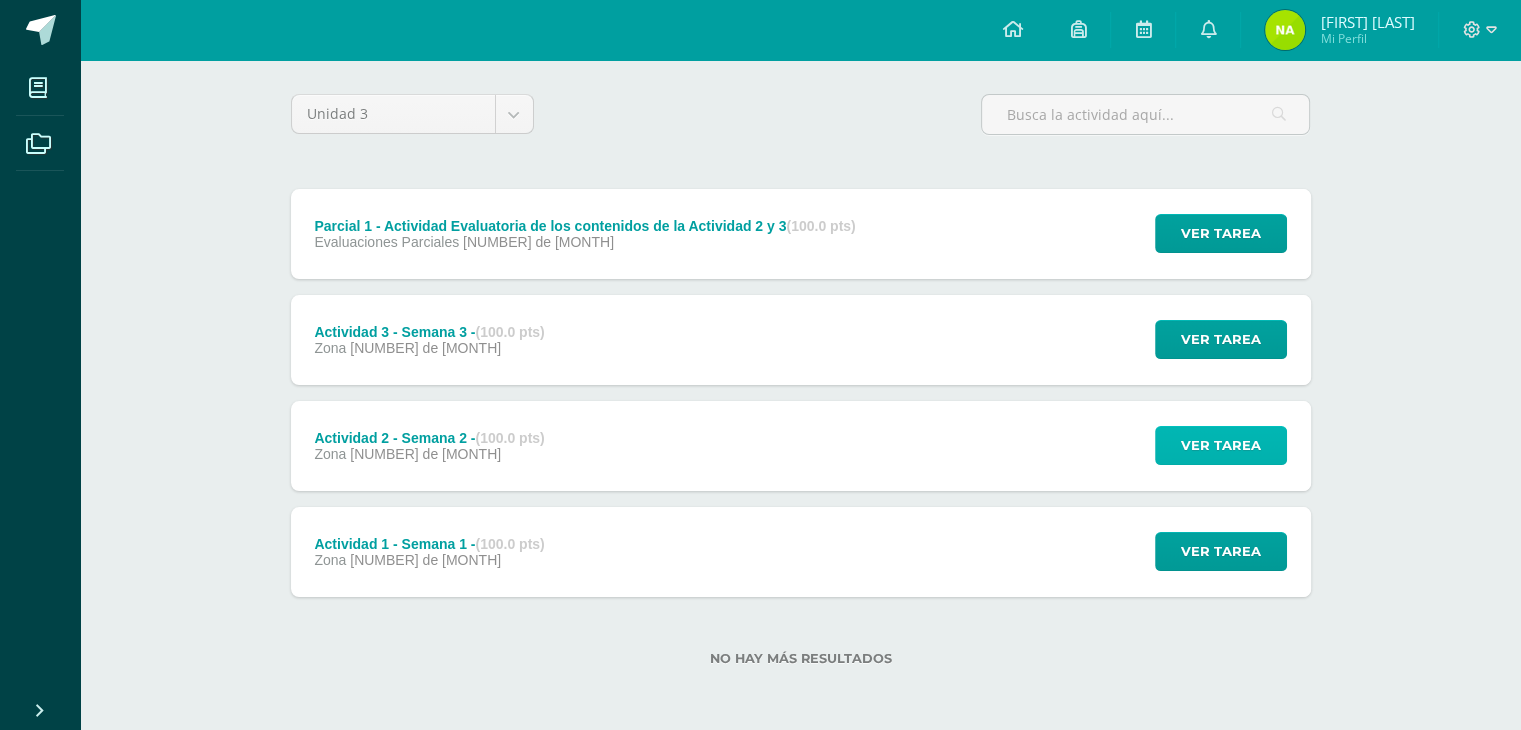 click on "Ver tarea" at bounding box center [1221, 445] 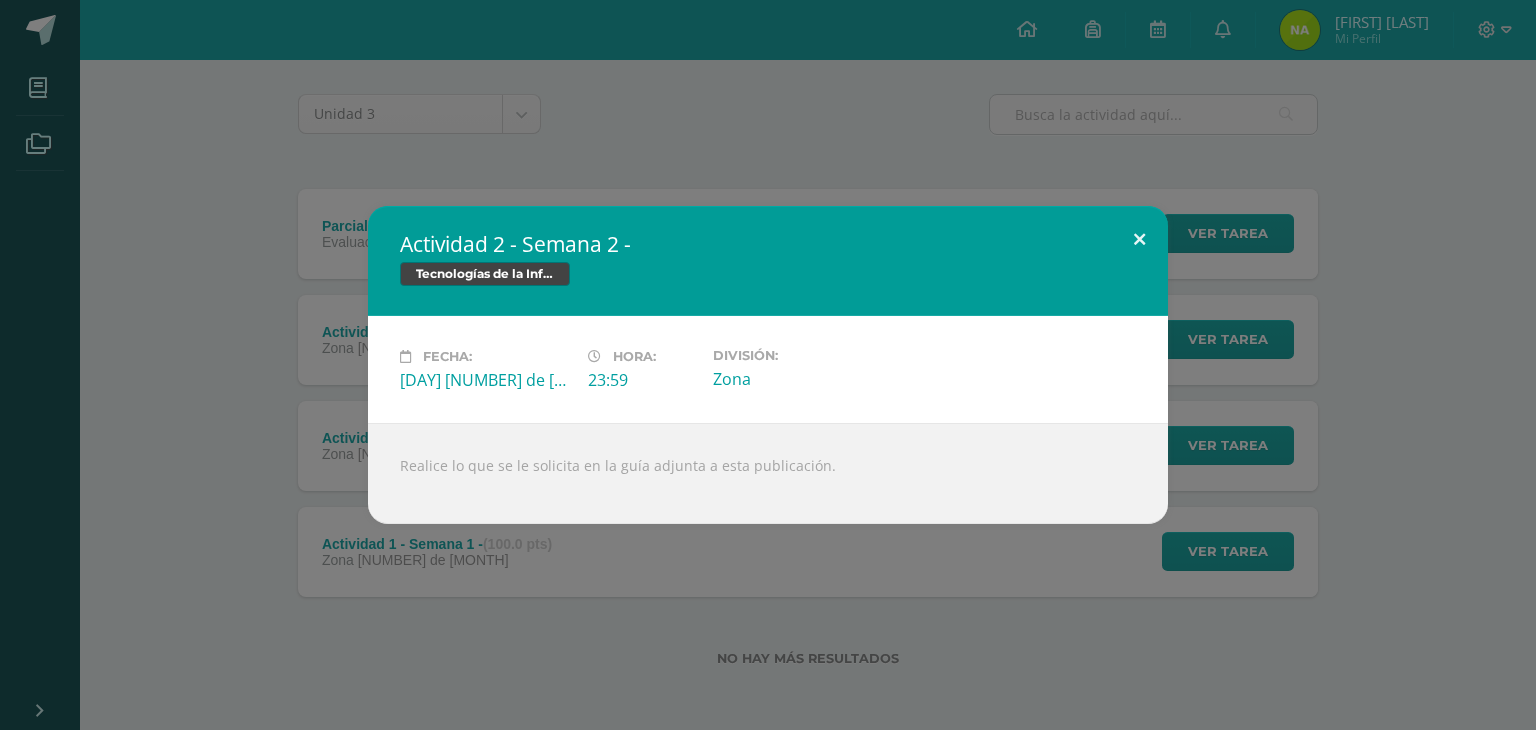 click at bounding box center (1139, 240) 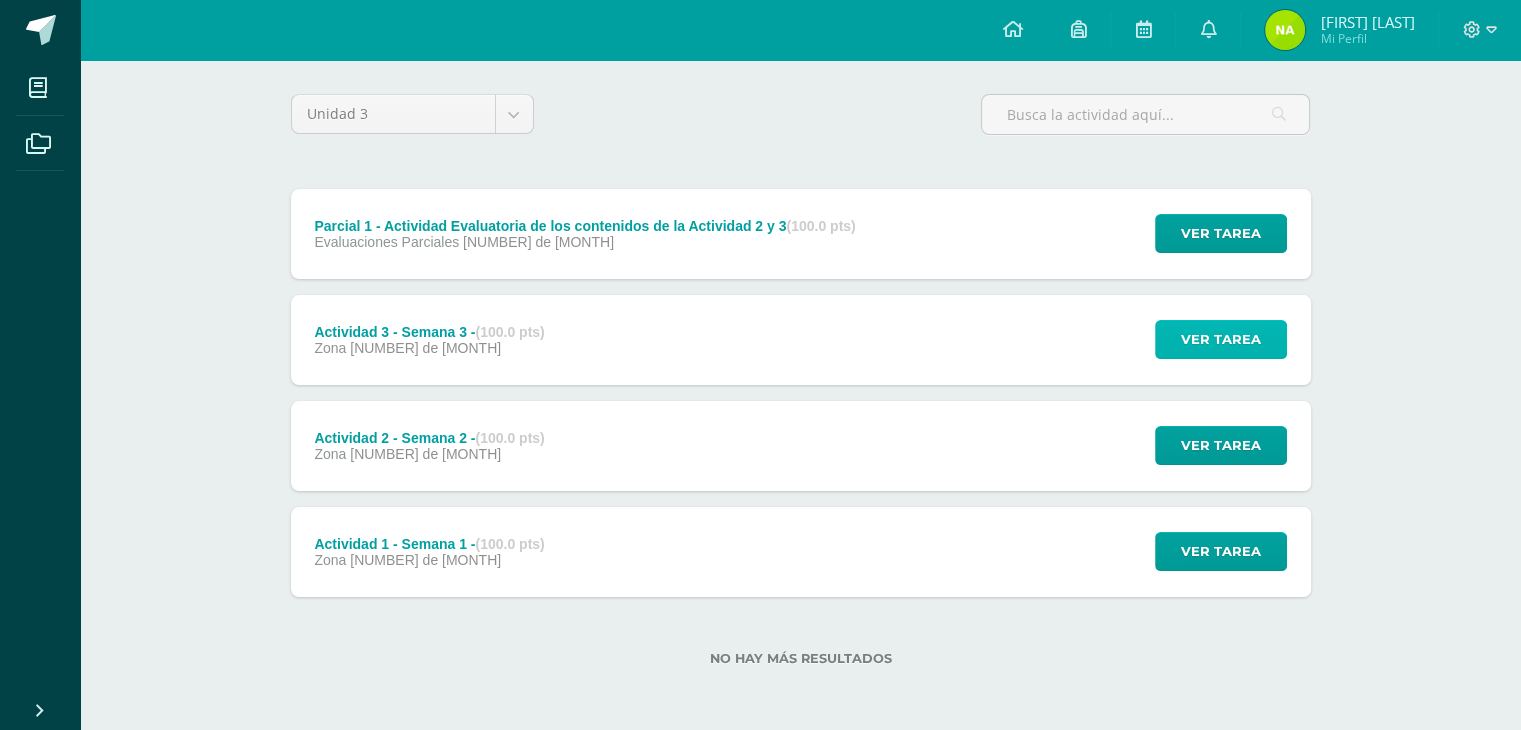 click on "Ver tarea" at bounding box center (1221, 339) 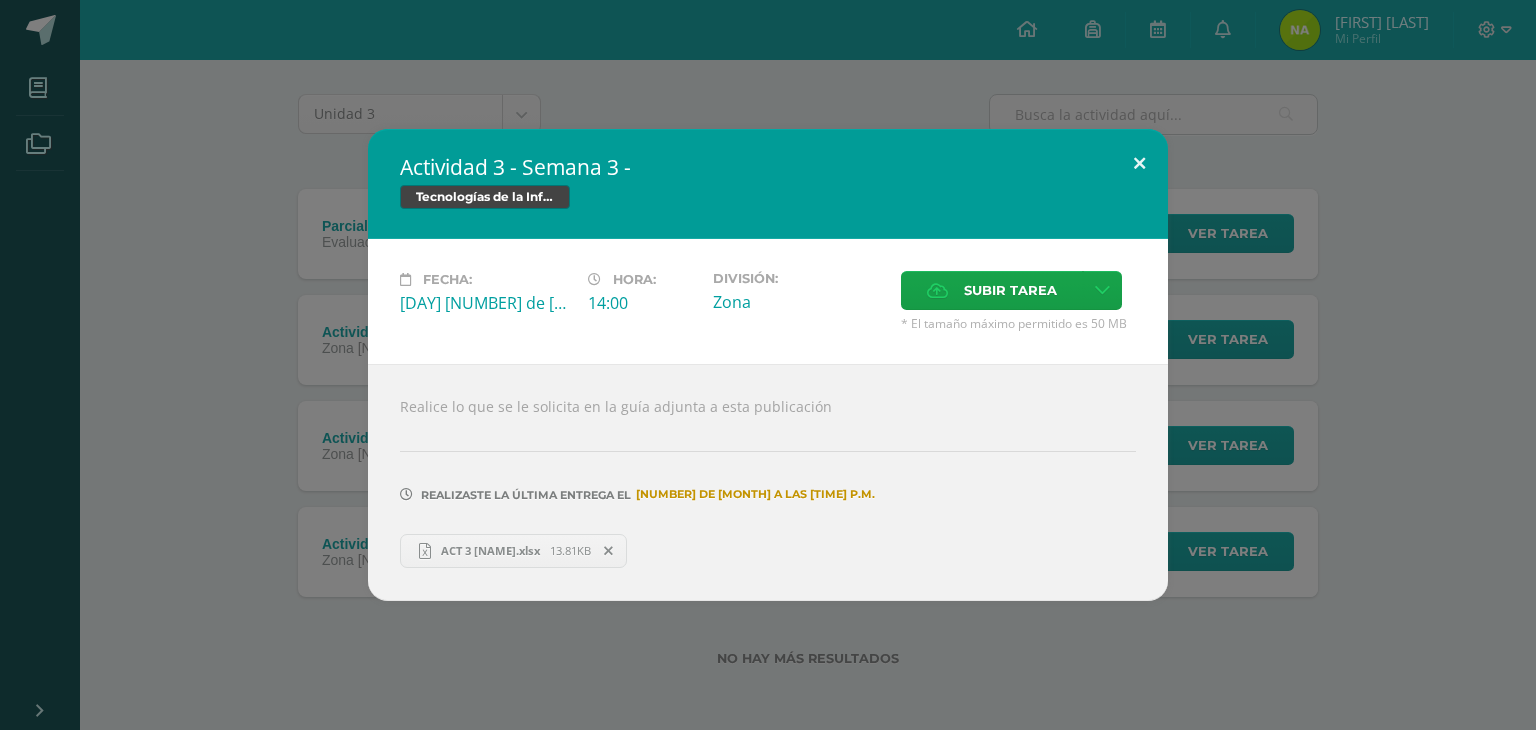 click at bounding box center (1139, 163) 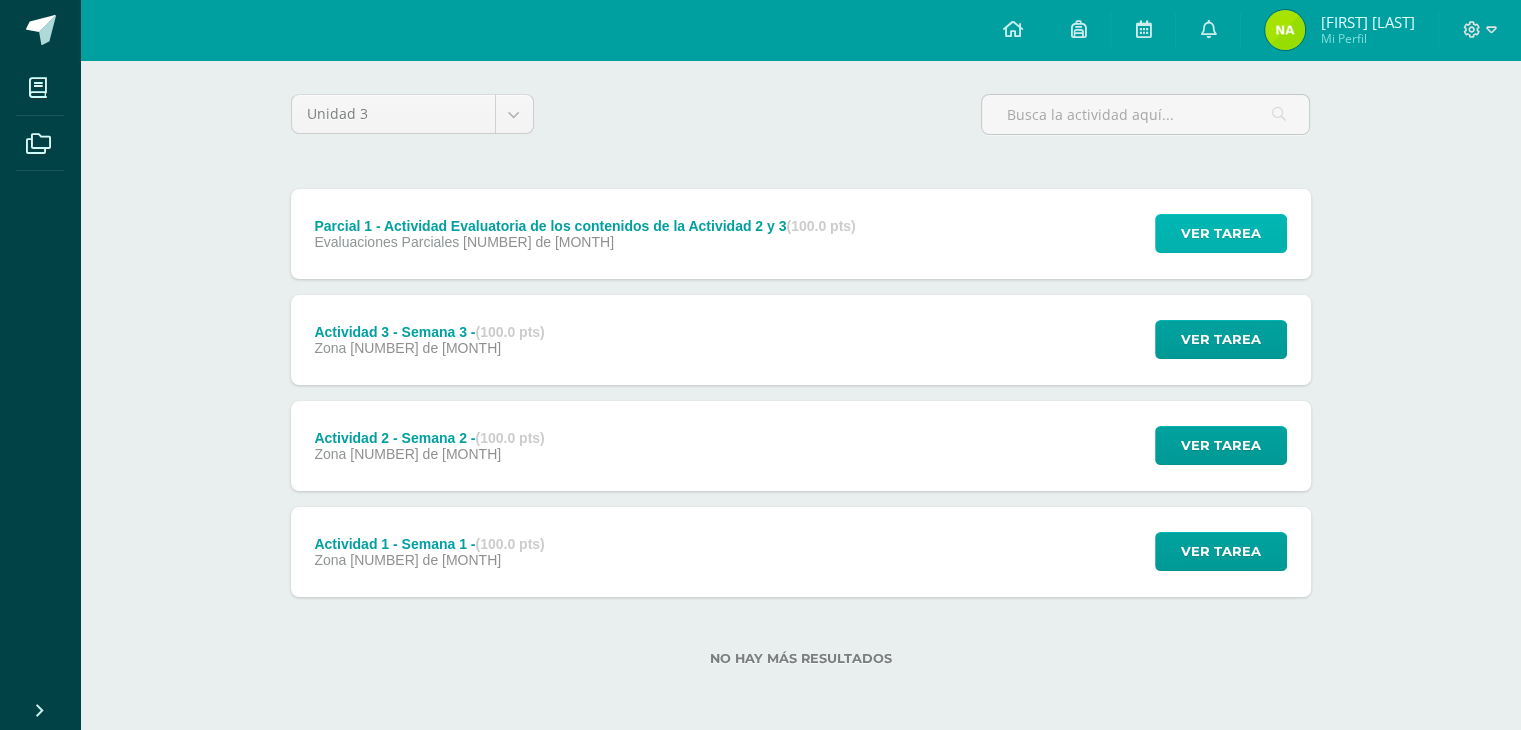 click on "Ver tarea" at bounding box center [1221, 233] 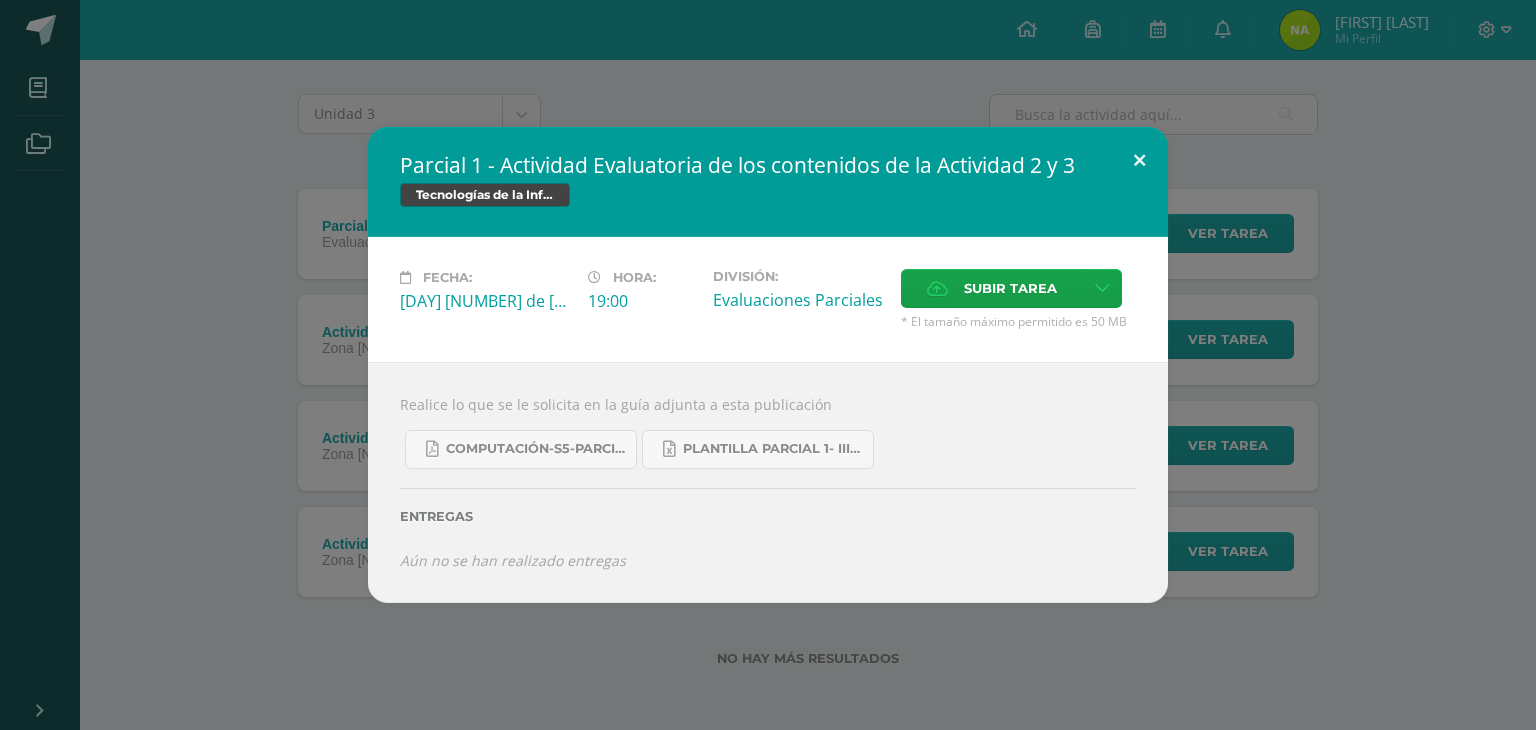 click at bounding box center (1139, 161) 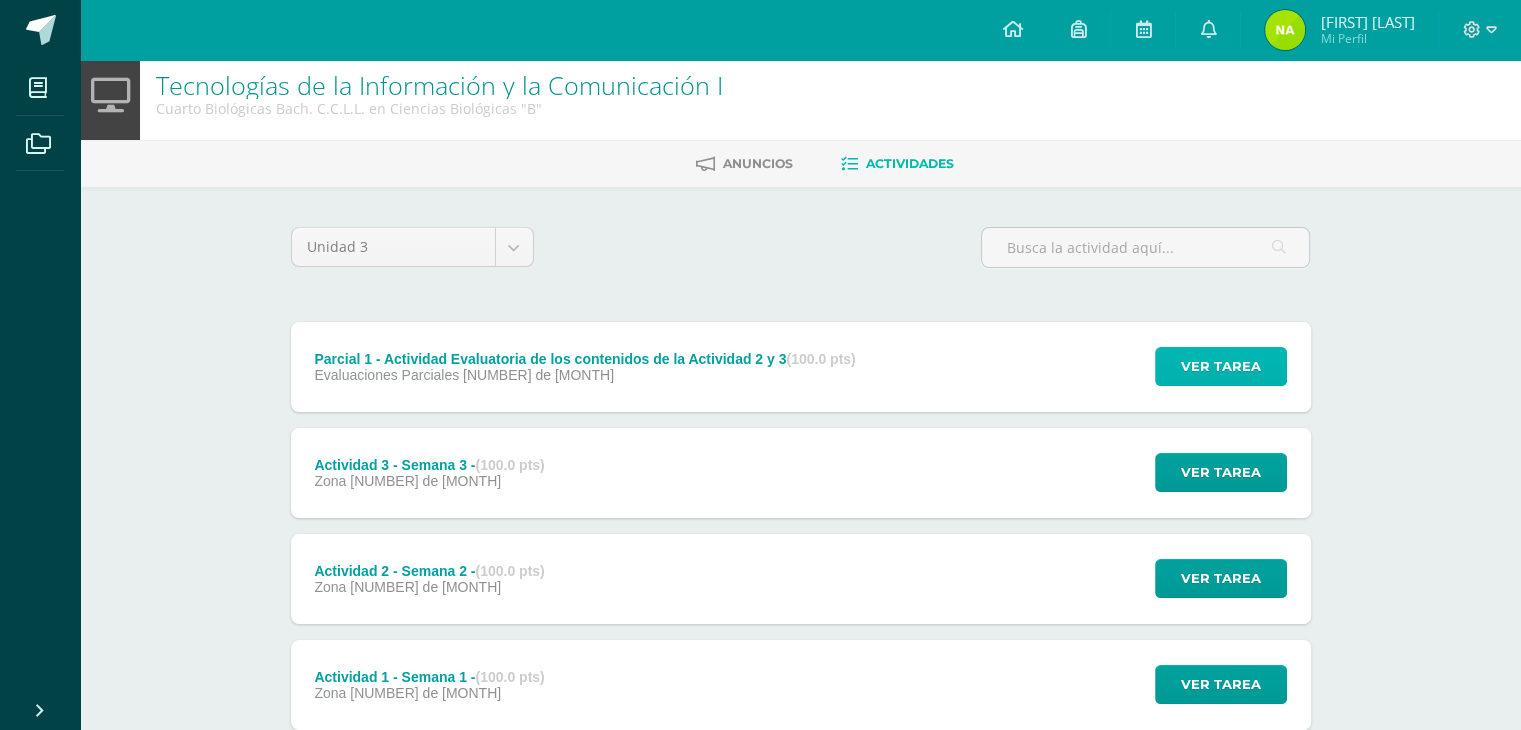 scroll, scrollTop: 0, scrollLeft: 0, axis: both 